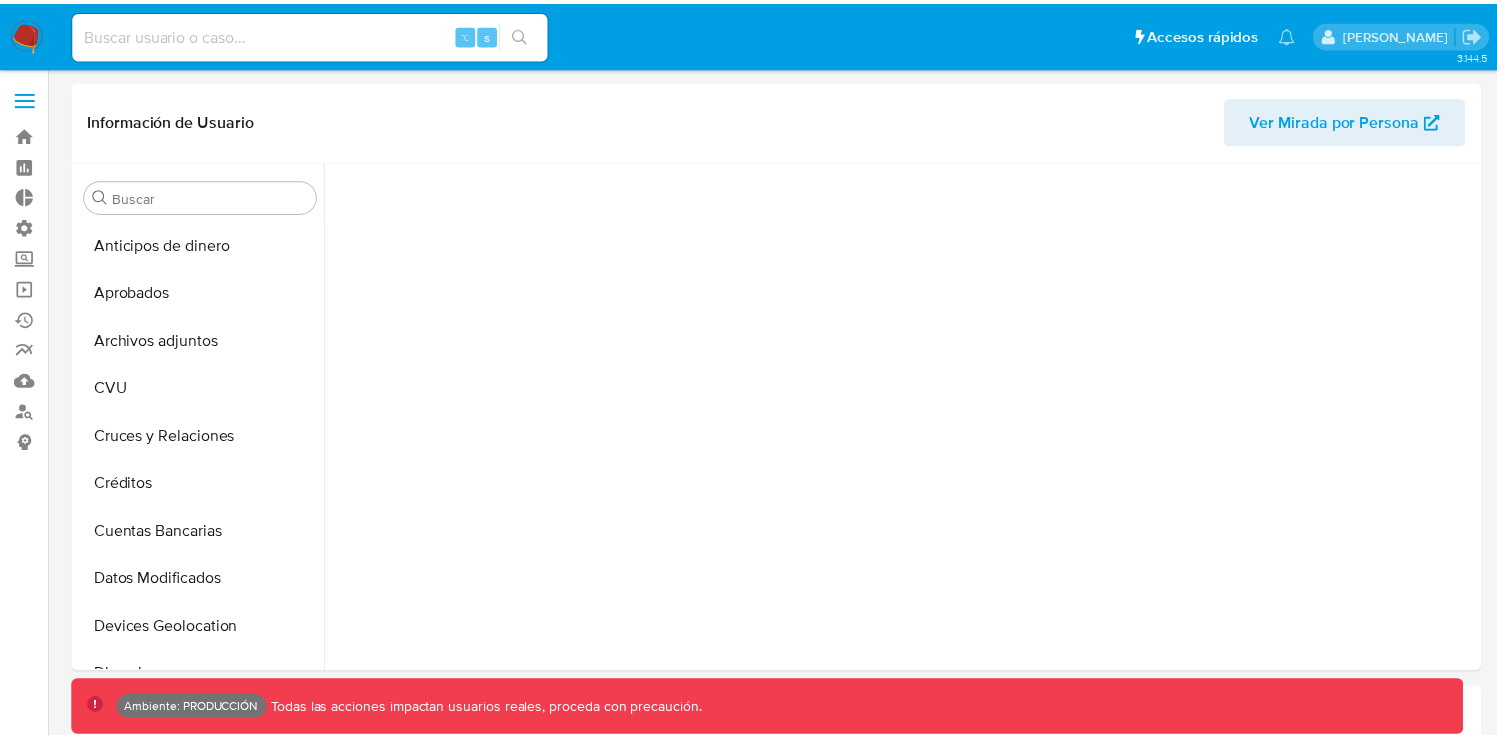 scroll, scrollTop: 0, scrollLeft: 0, axis: both 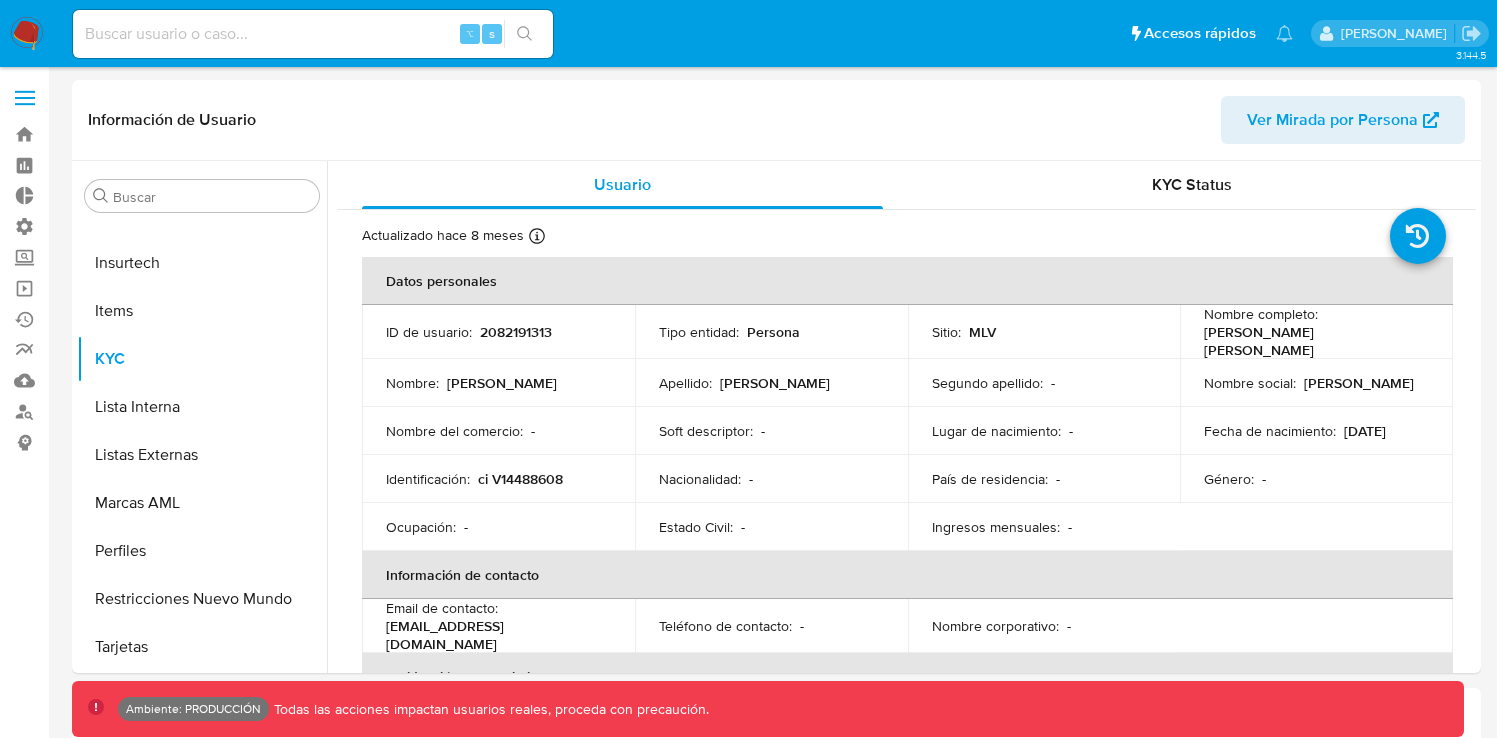 select on "10" 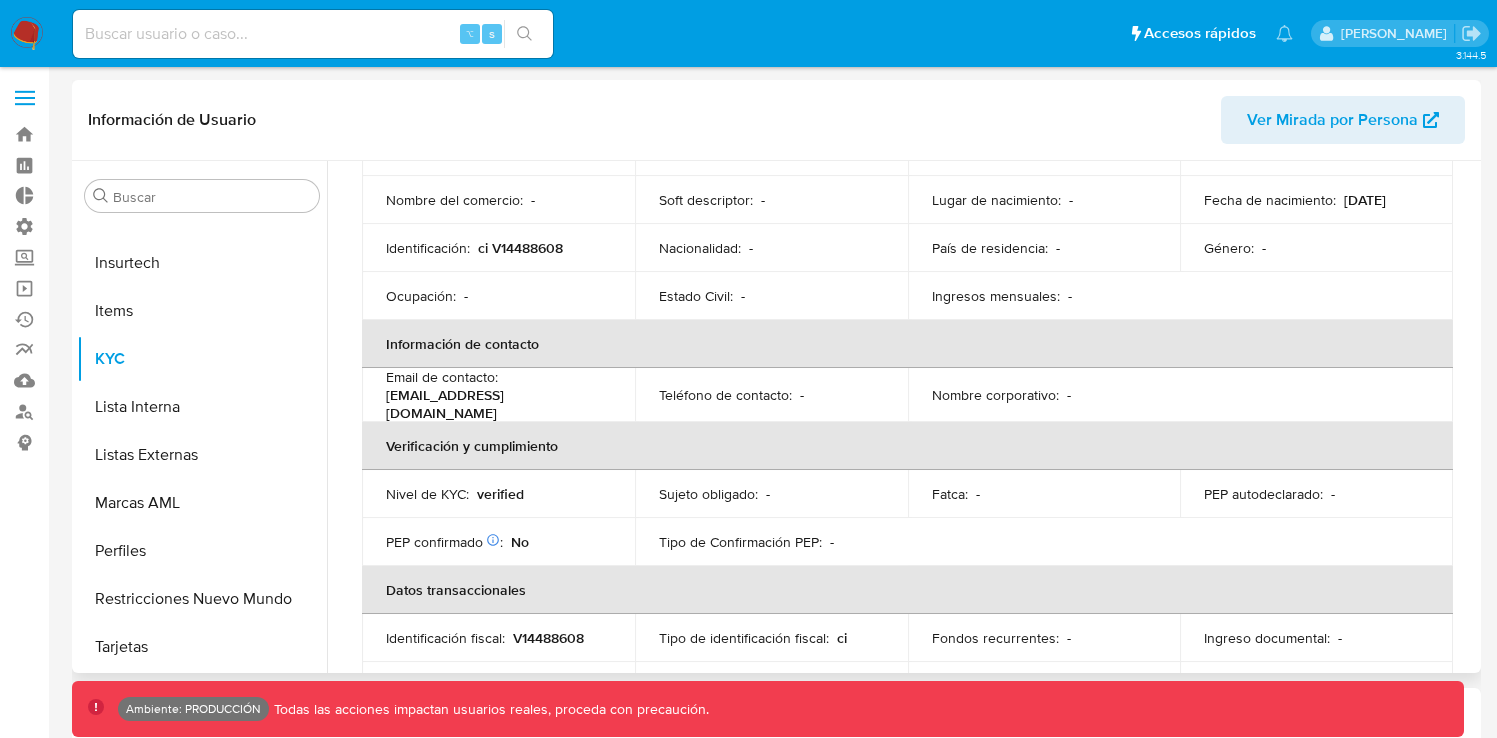 scroll, scrollTop: 239, scrollLeft: 0, axis: vertical 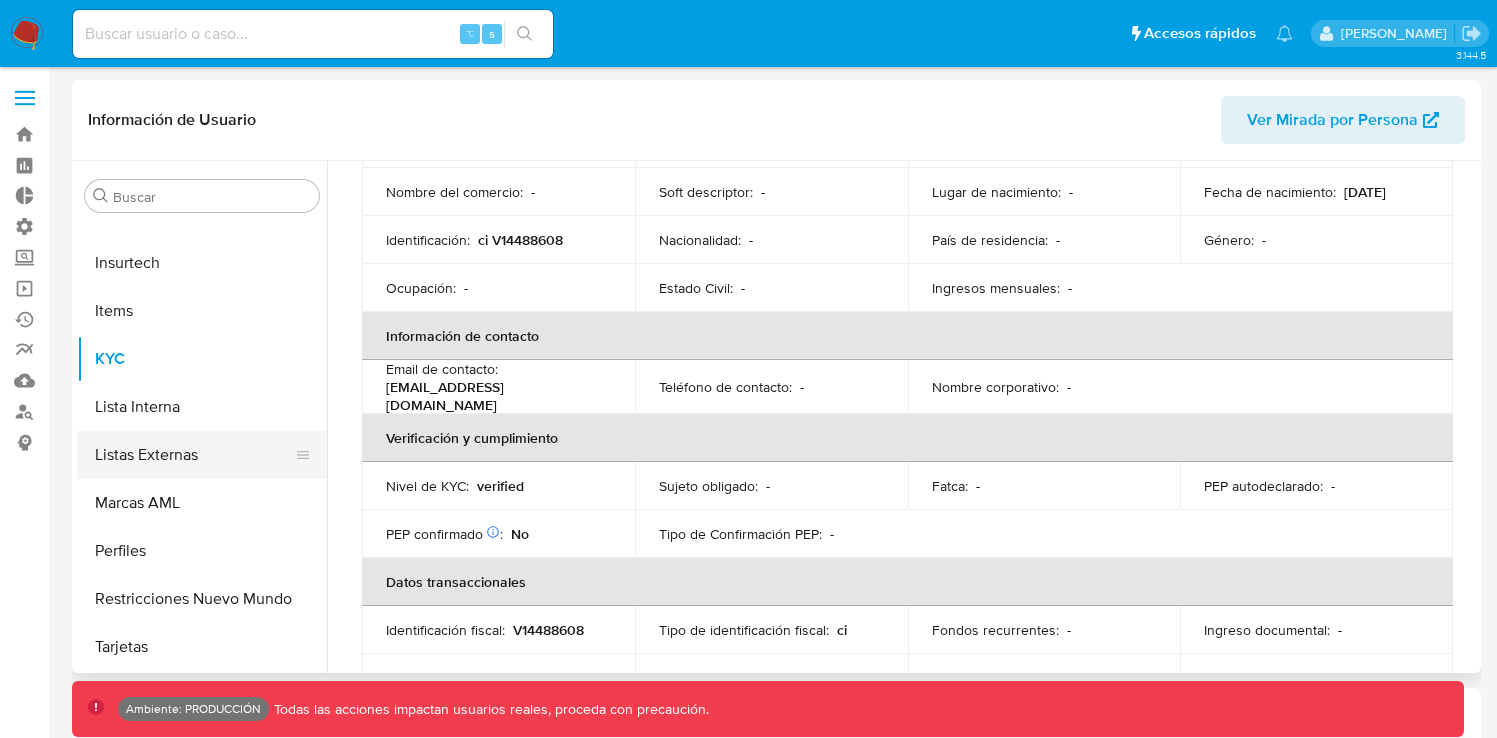 click on "Listas Externas" at bounding box center (194, 455) 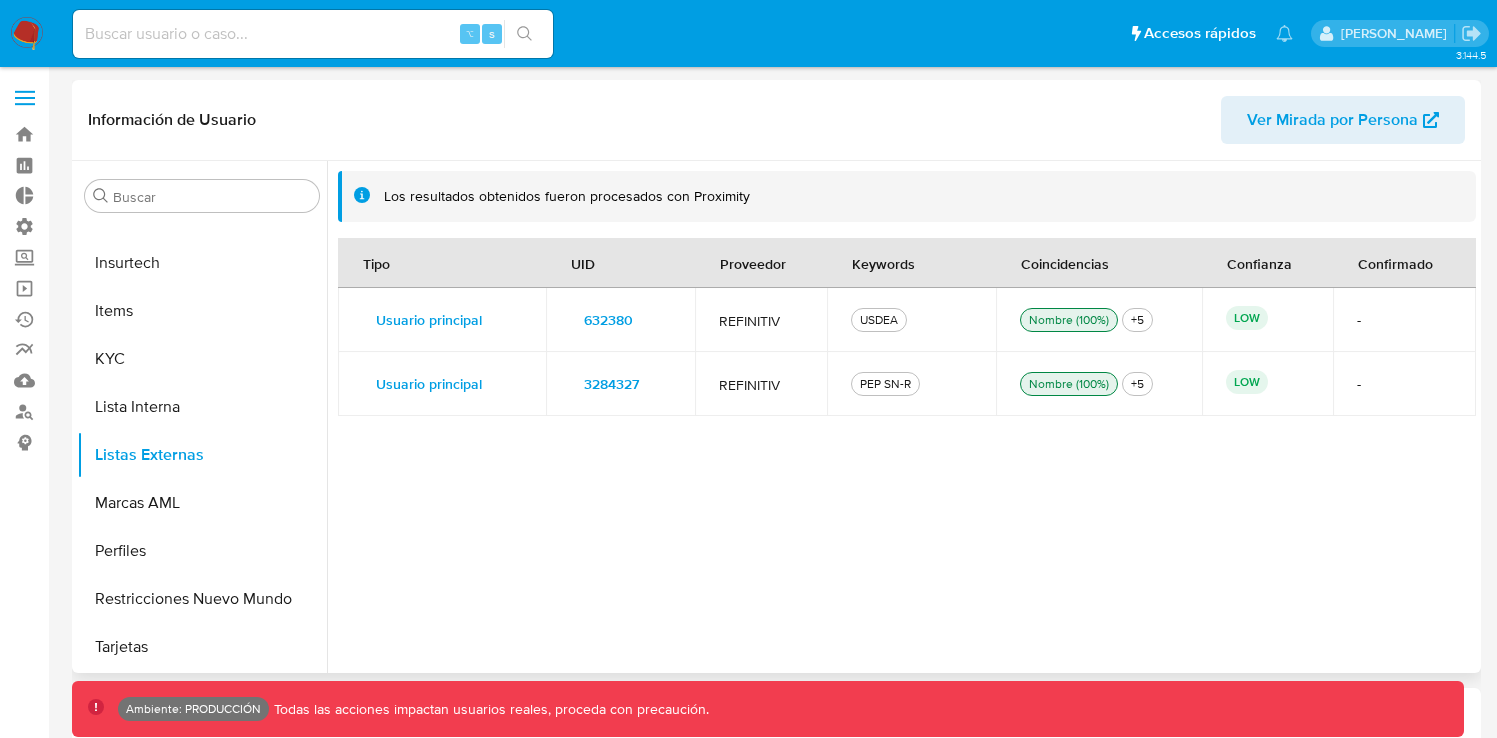 click on "632380" at bounding box center (608, 320) 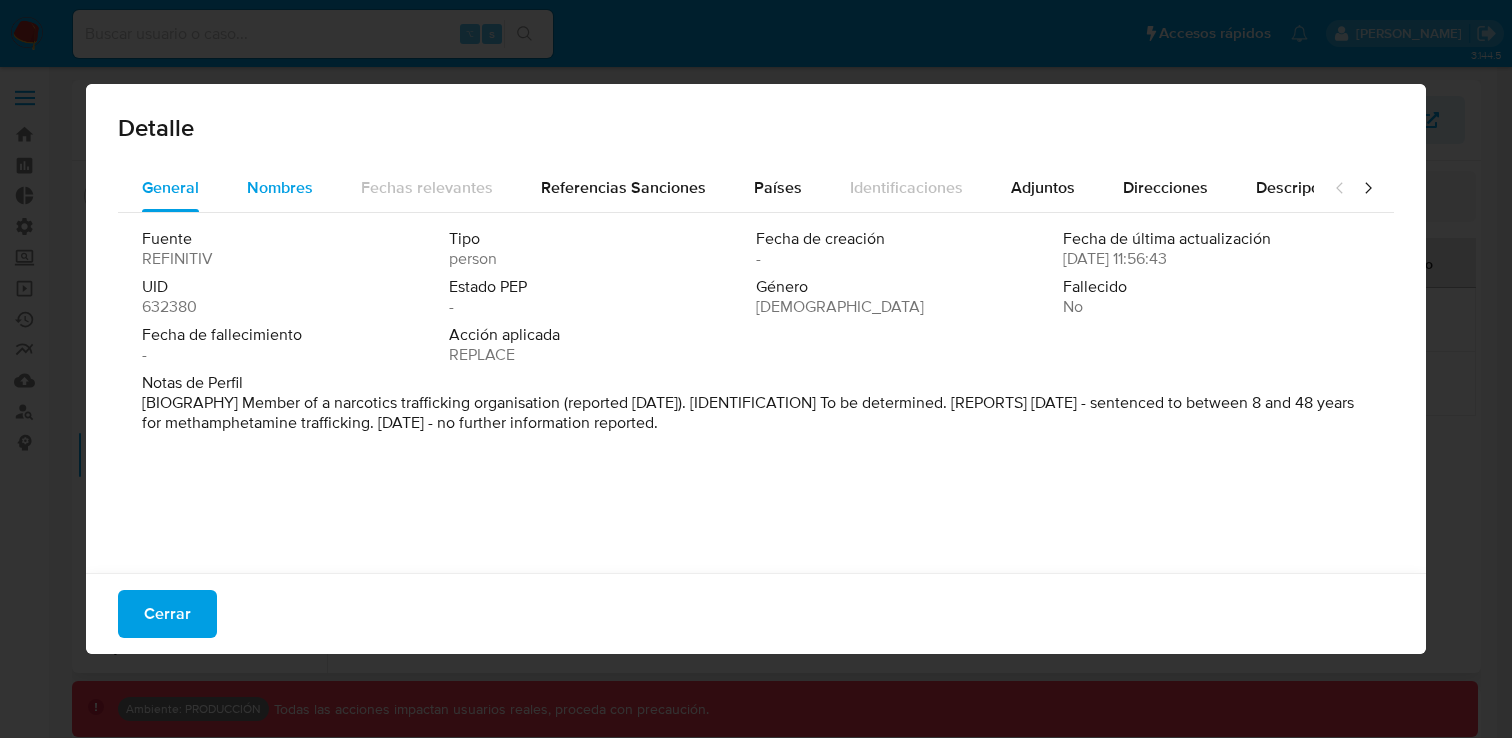 click on "Nombres" at bounding box center [280, 188] 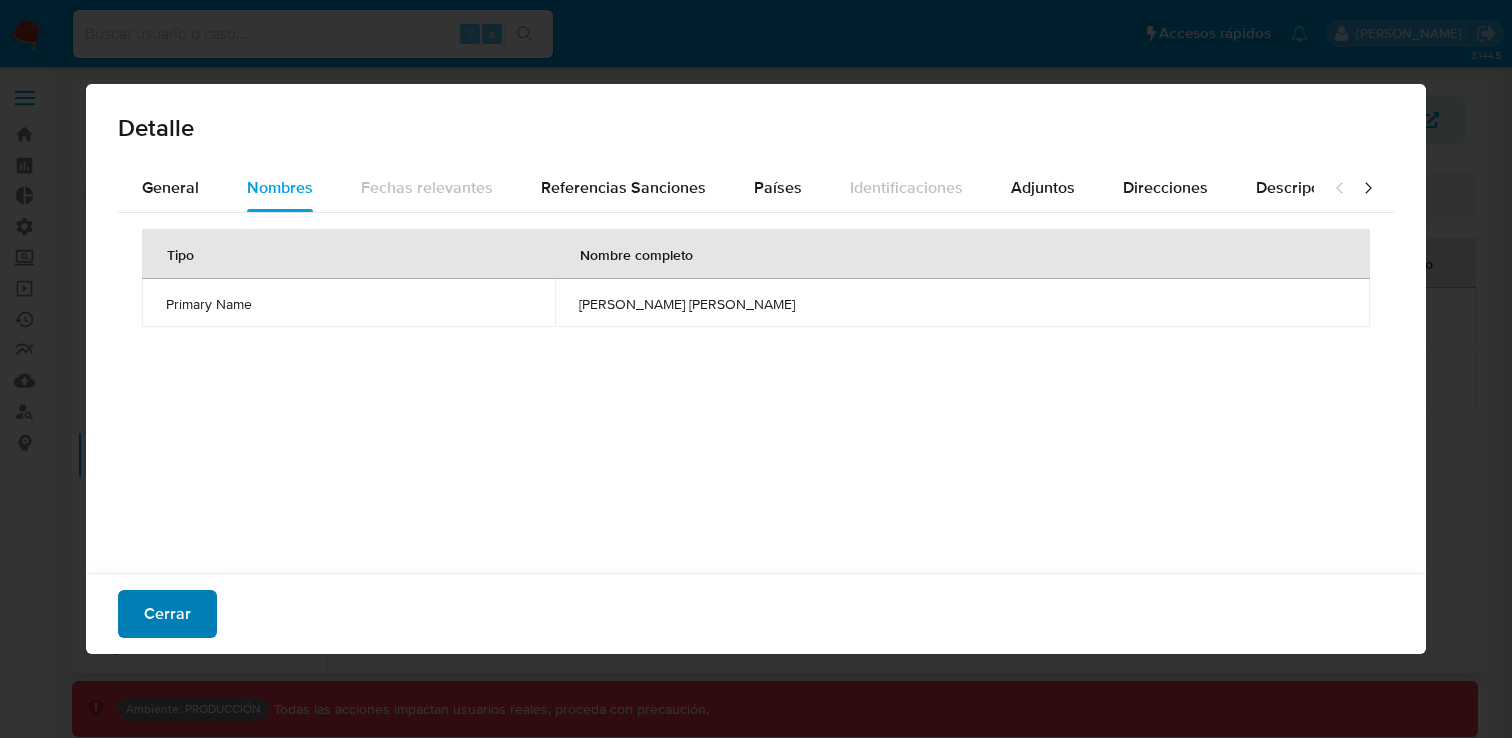 click on "Cerrar" at bounding box center (167, 614) 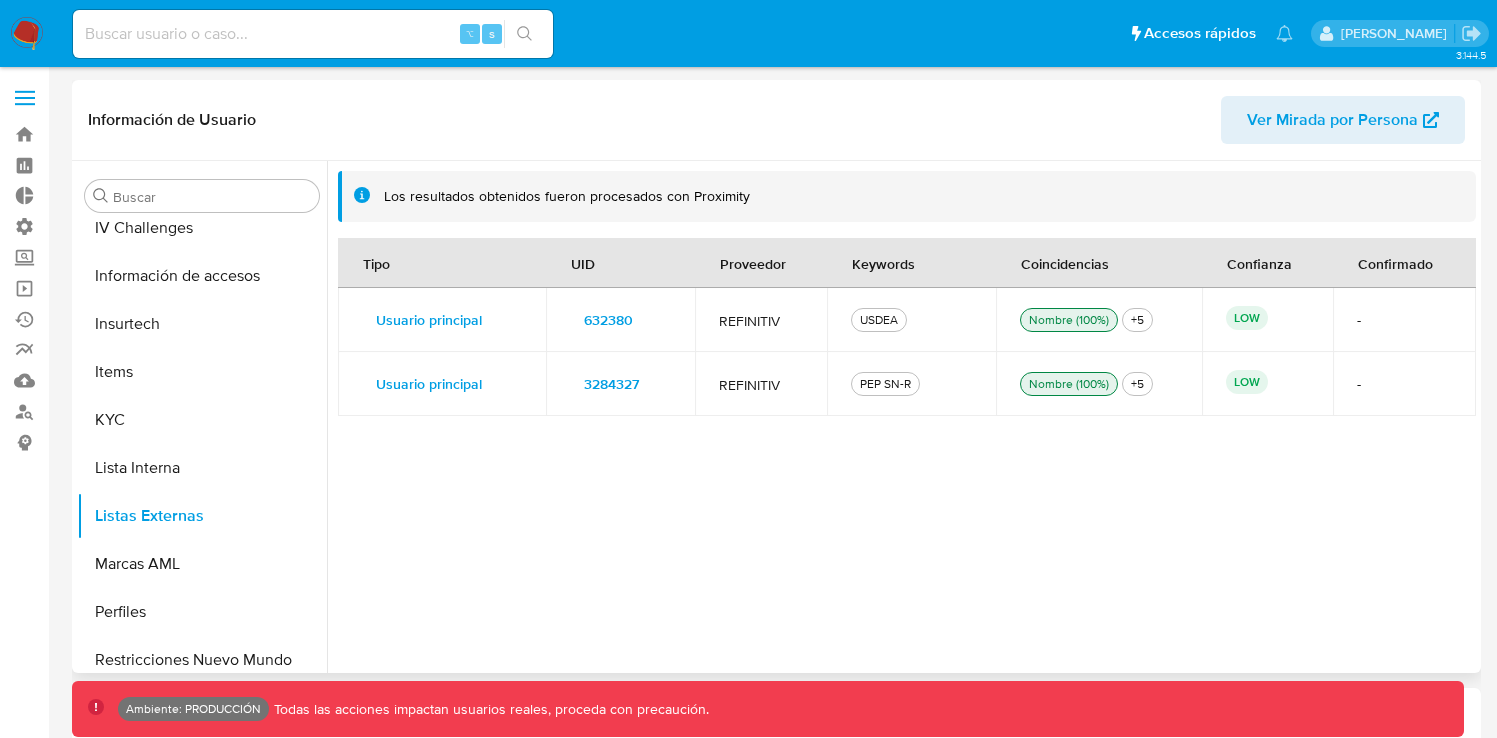 scroll, scrollTop: 724, scrollLeft: 0, axis: vertical 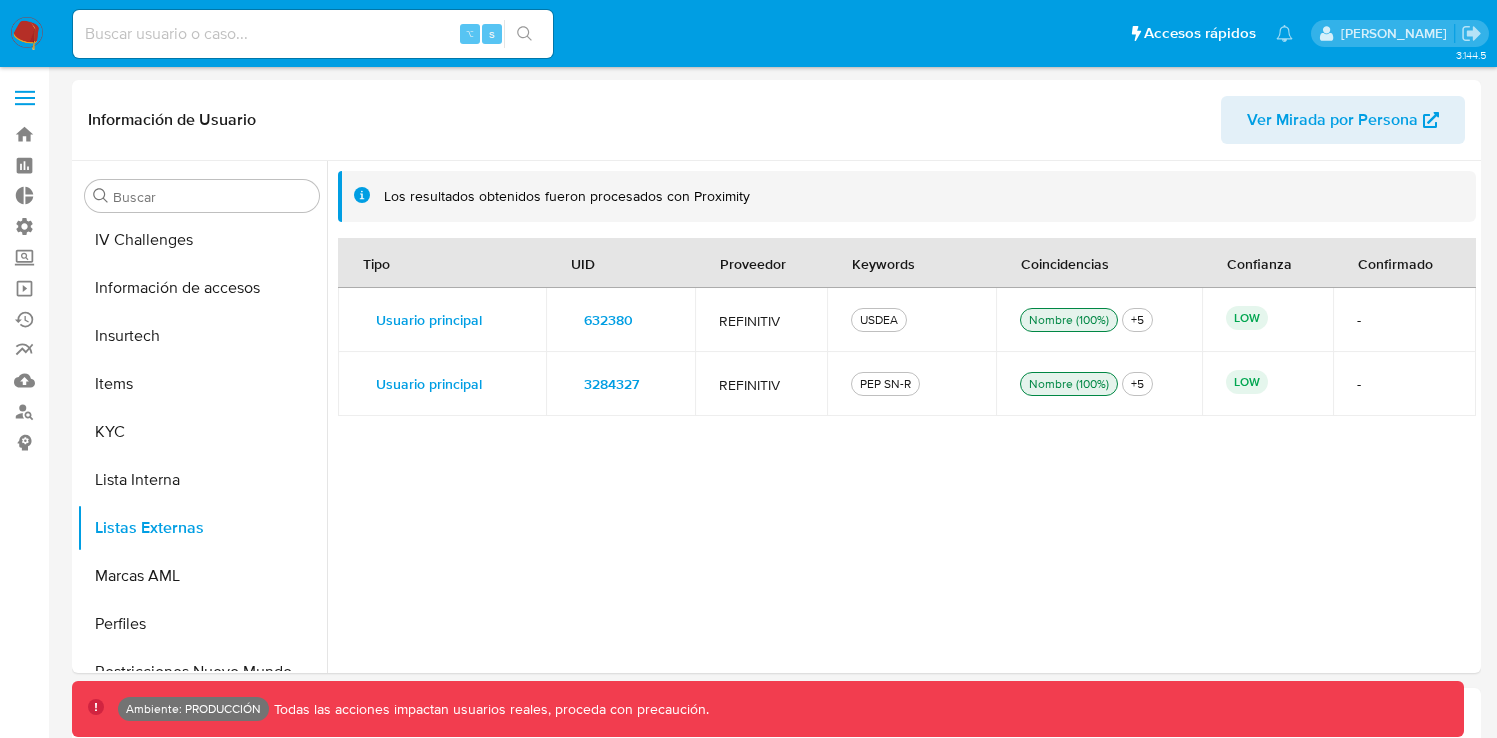click at bounding box center (25, 98) 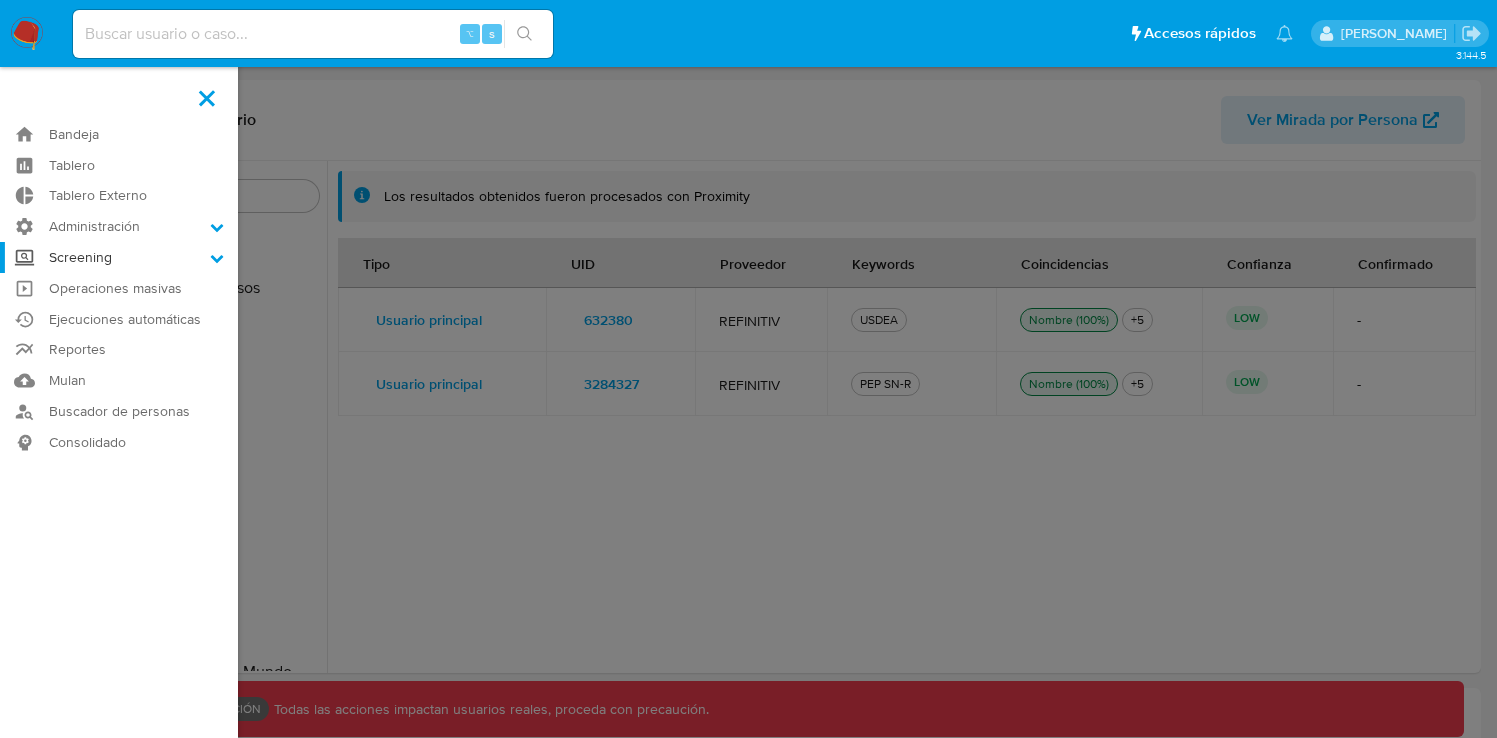 click on "Screening" at bounding box center [119, 257] 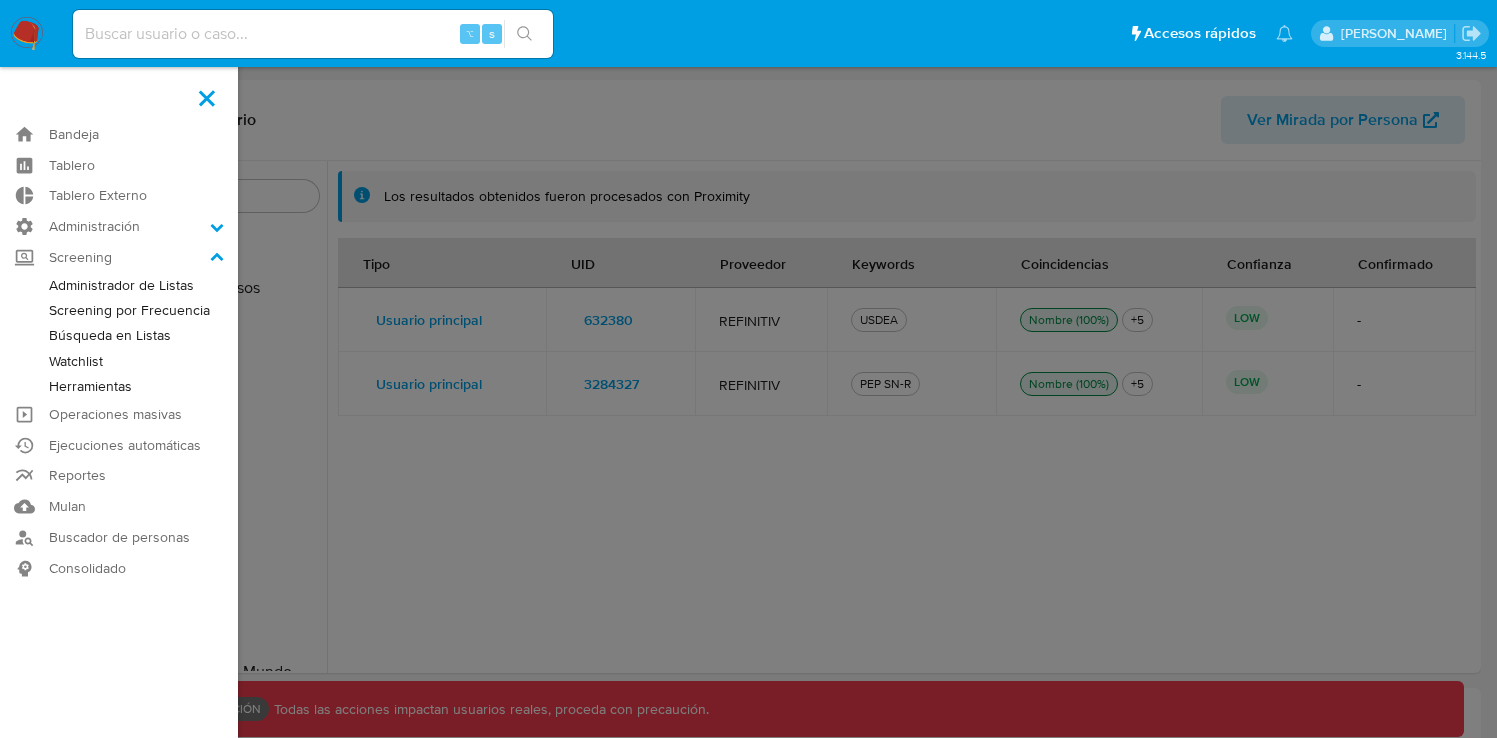 click on "Herramientas" at bounding box center [119, 386] 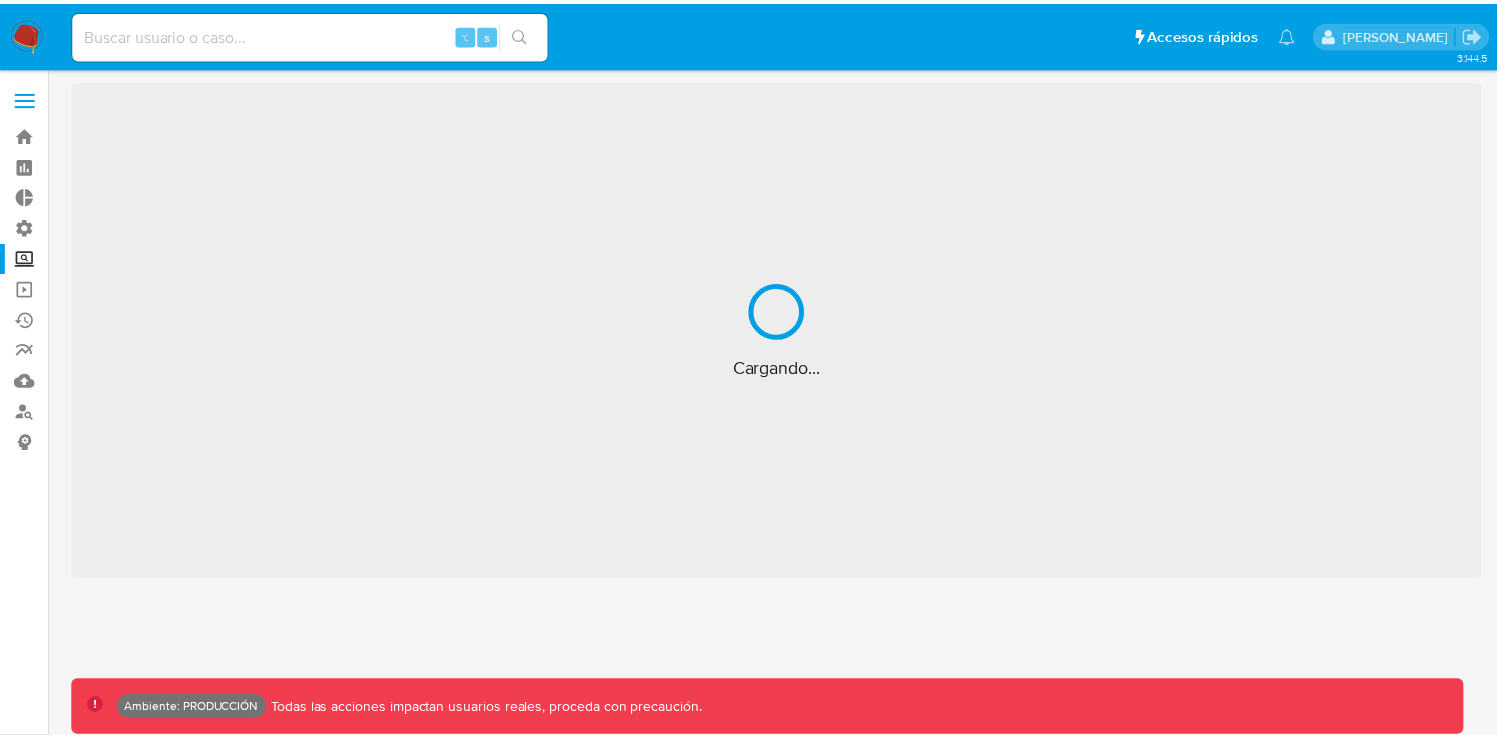 scroll, scrollTop: 0, scrollLeft: 0, axis: both 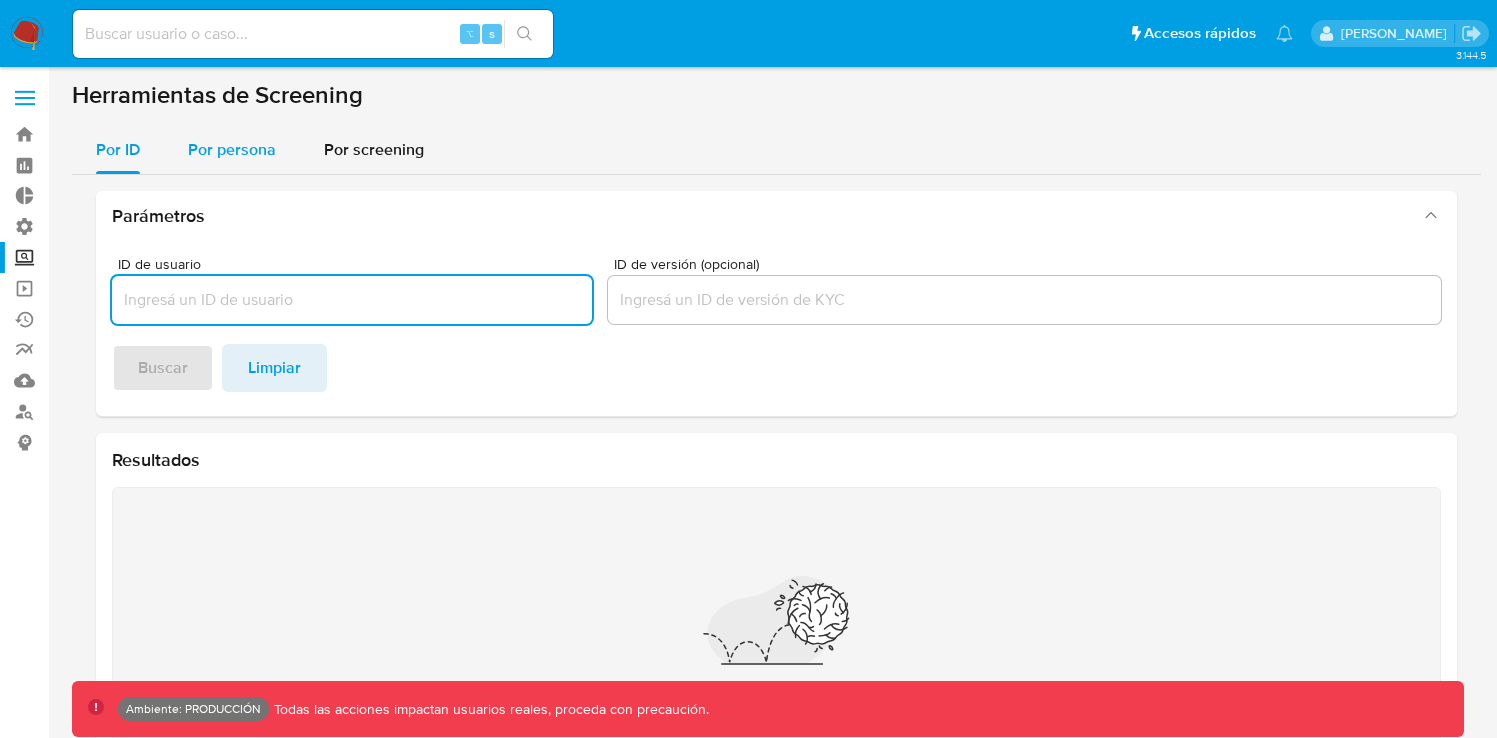 click on "Por persona" at bounding box center (232, 150) 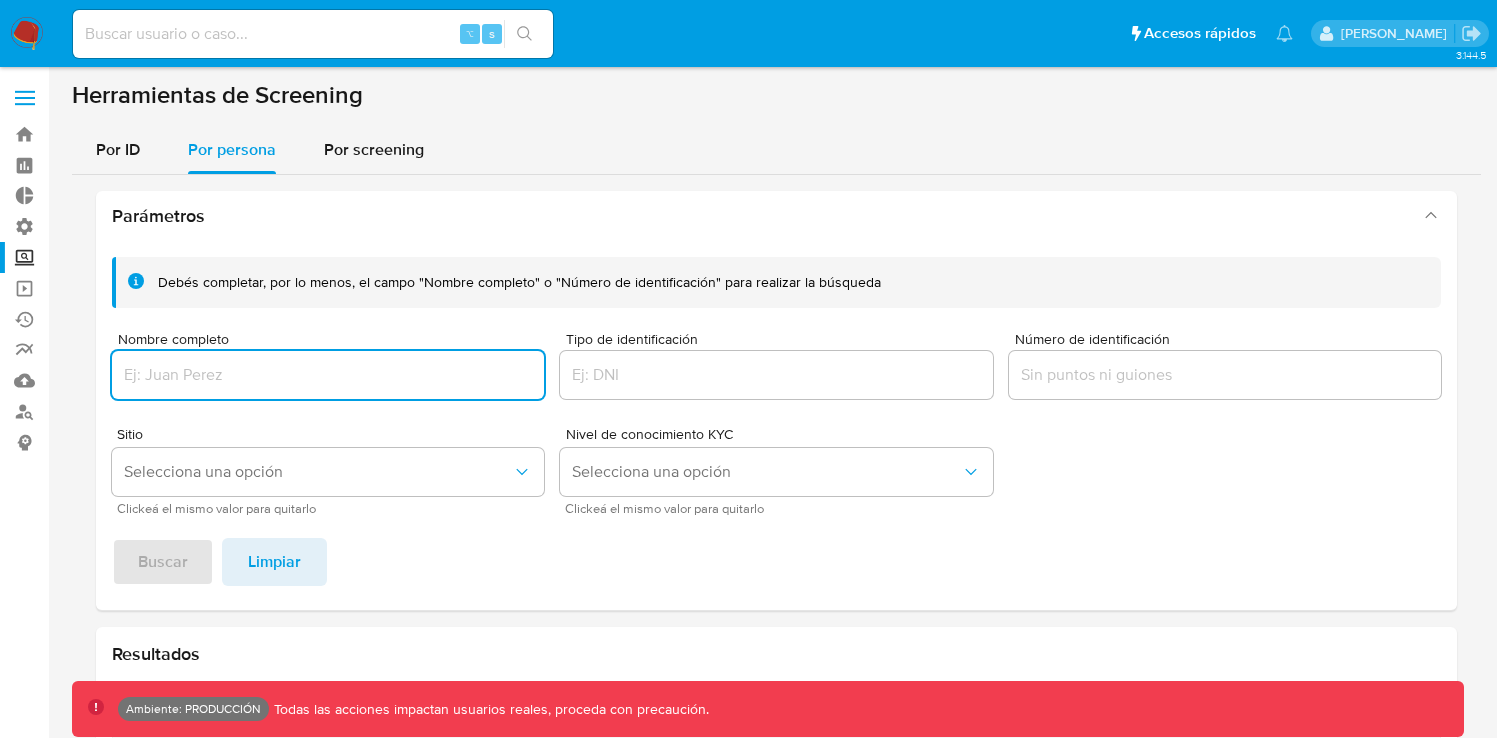 click at bounding box center [328, 375] 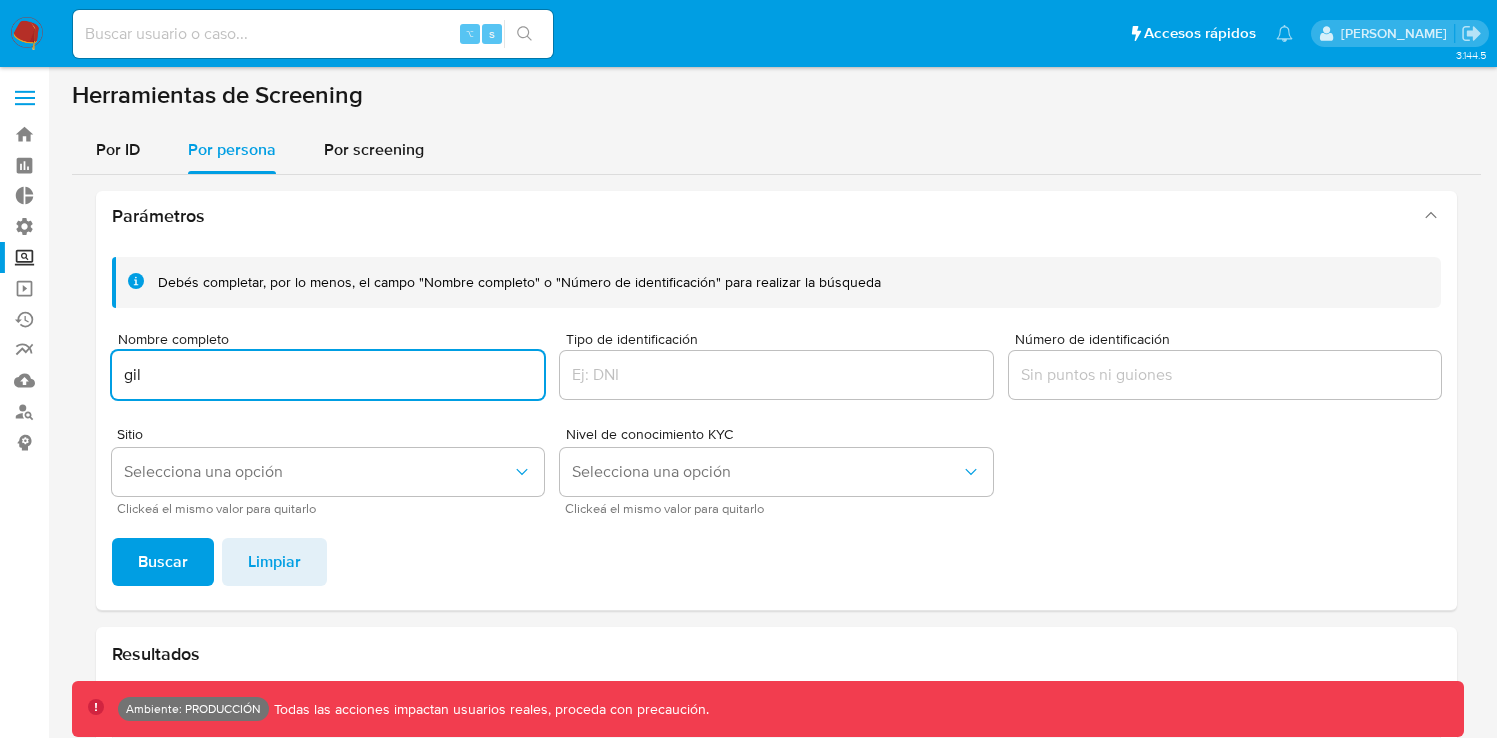 type on "gil" 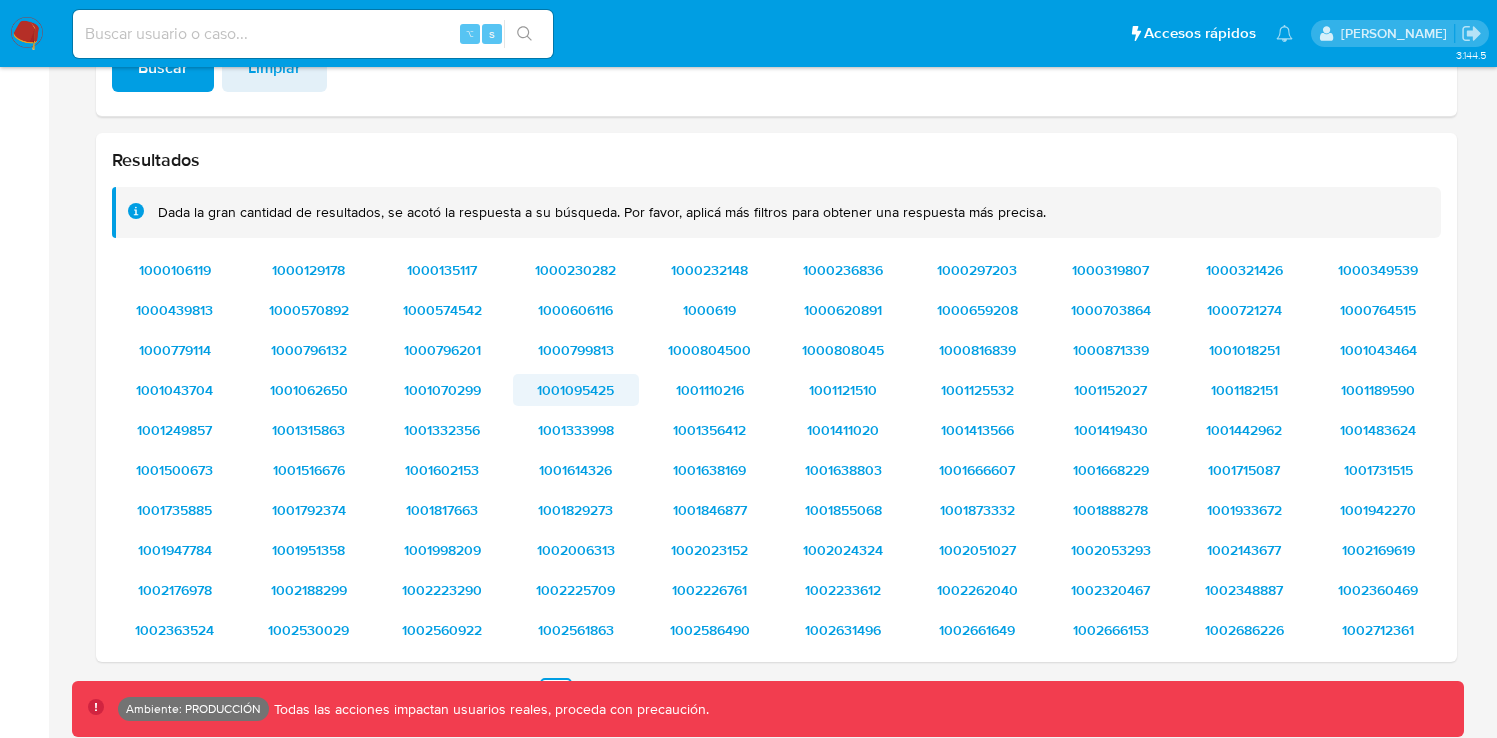 scroll, scrollTop: 0, scrollLeft: 0, axis: both 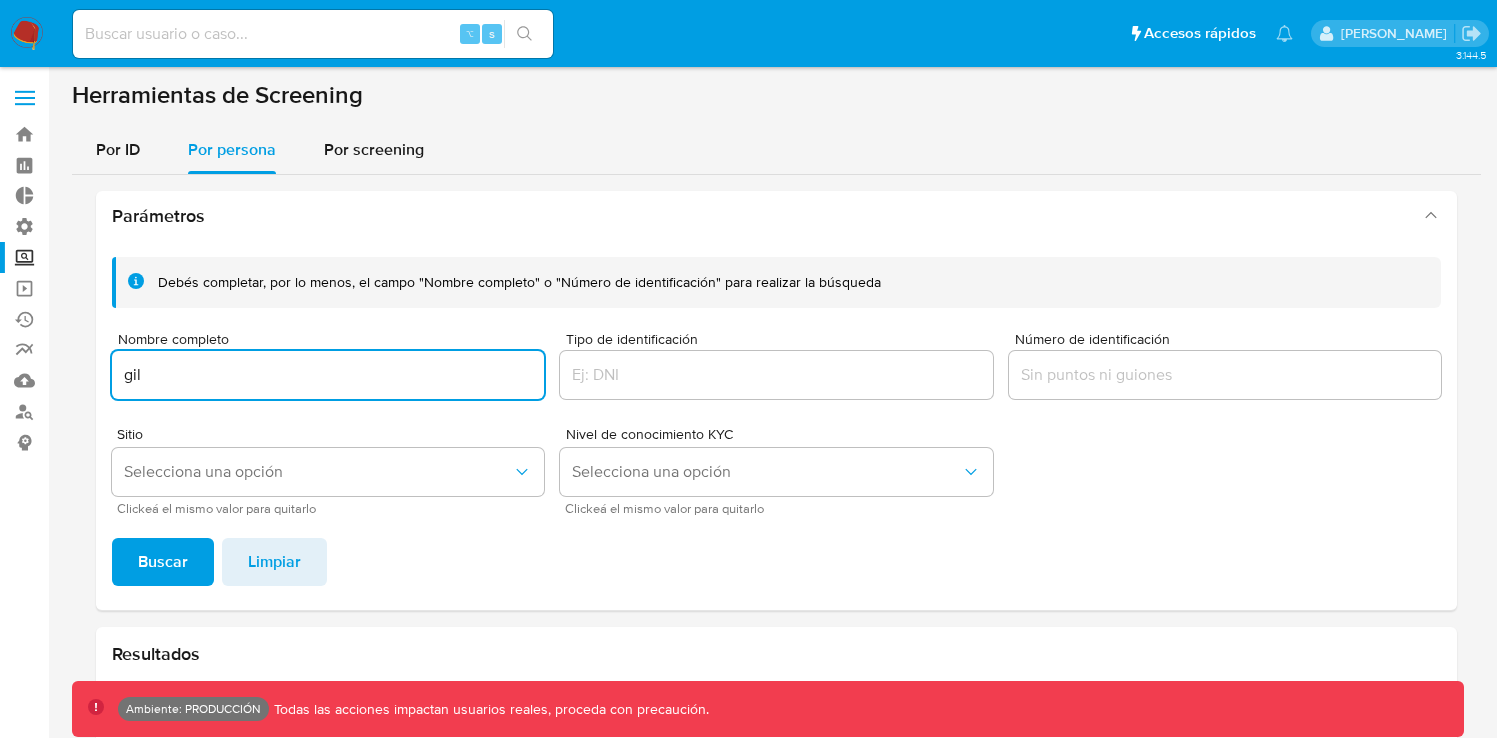 click at bounding box center (25, 98) 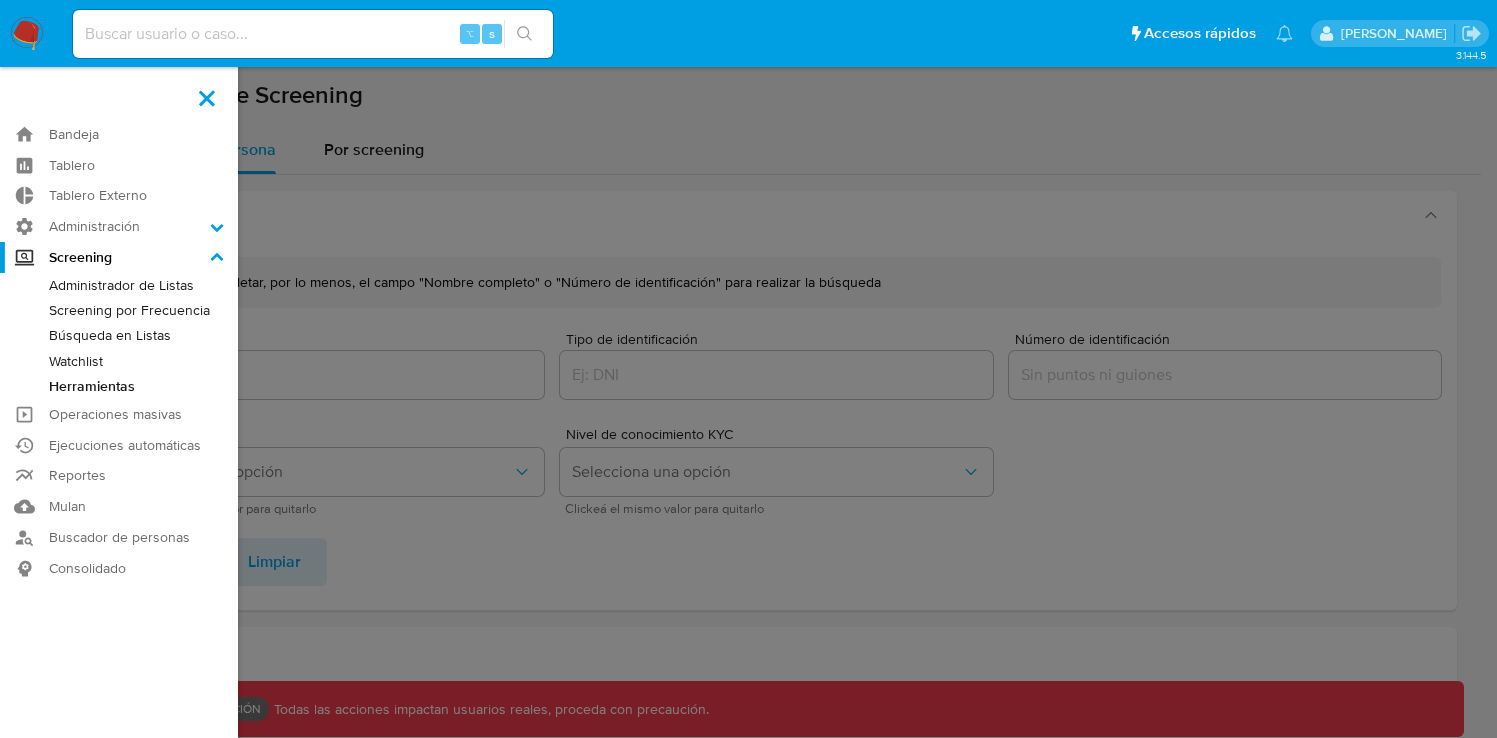click on "Watchlist" at bounding box center (119, 361) 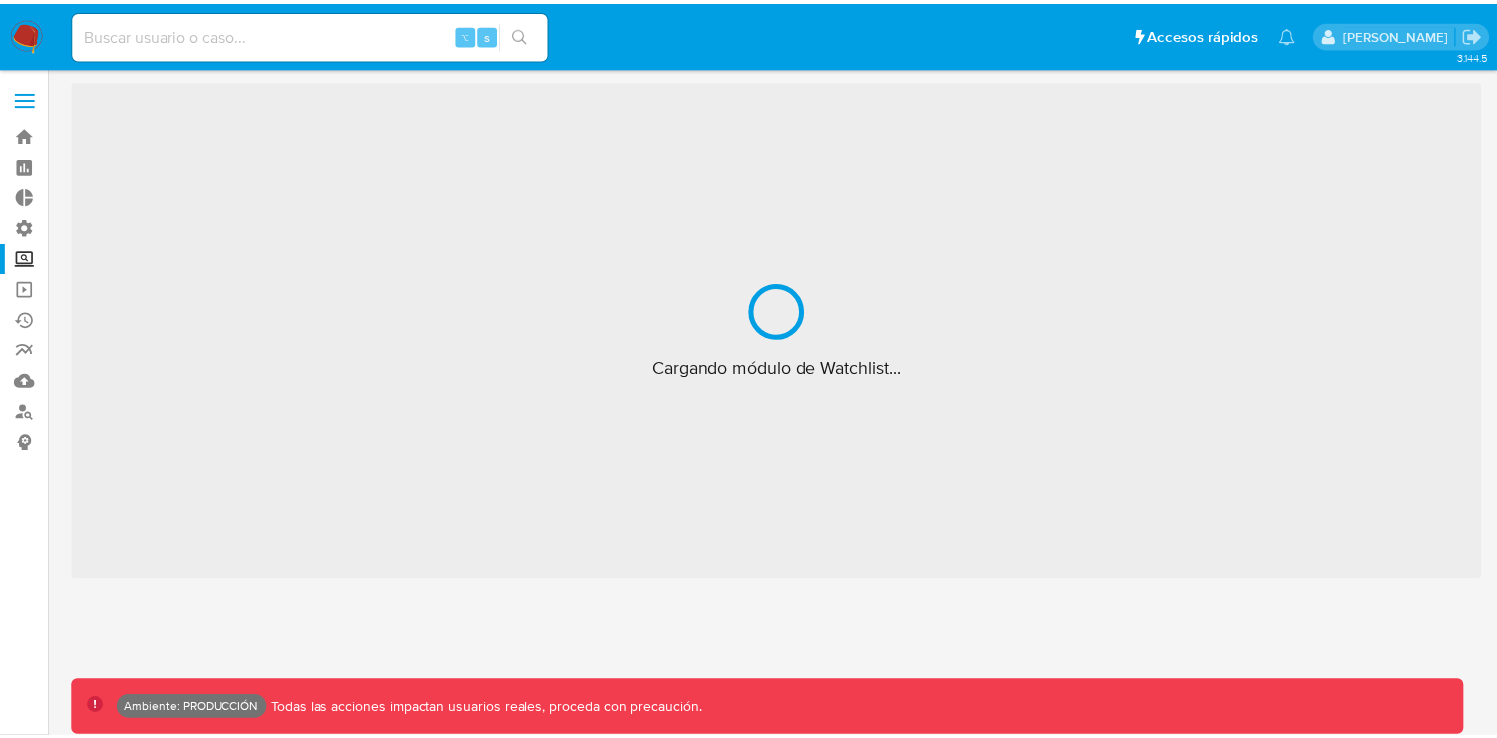 scroll, scrollTop: 0, scrollLeft: 0, axis: both 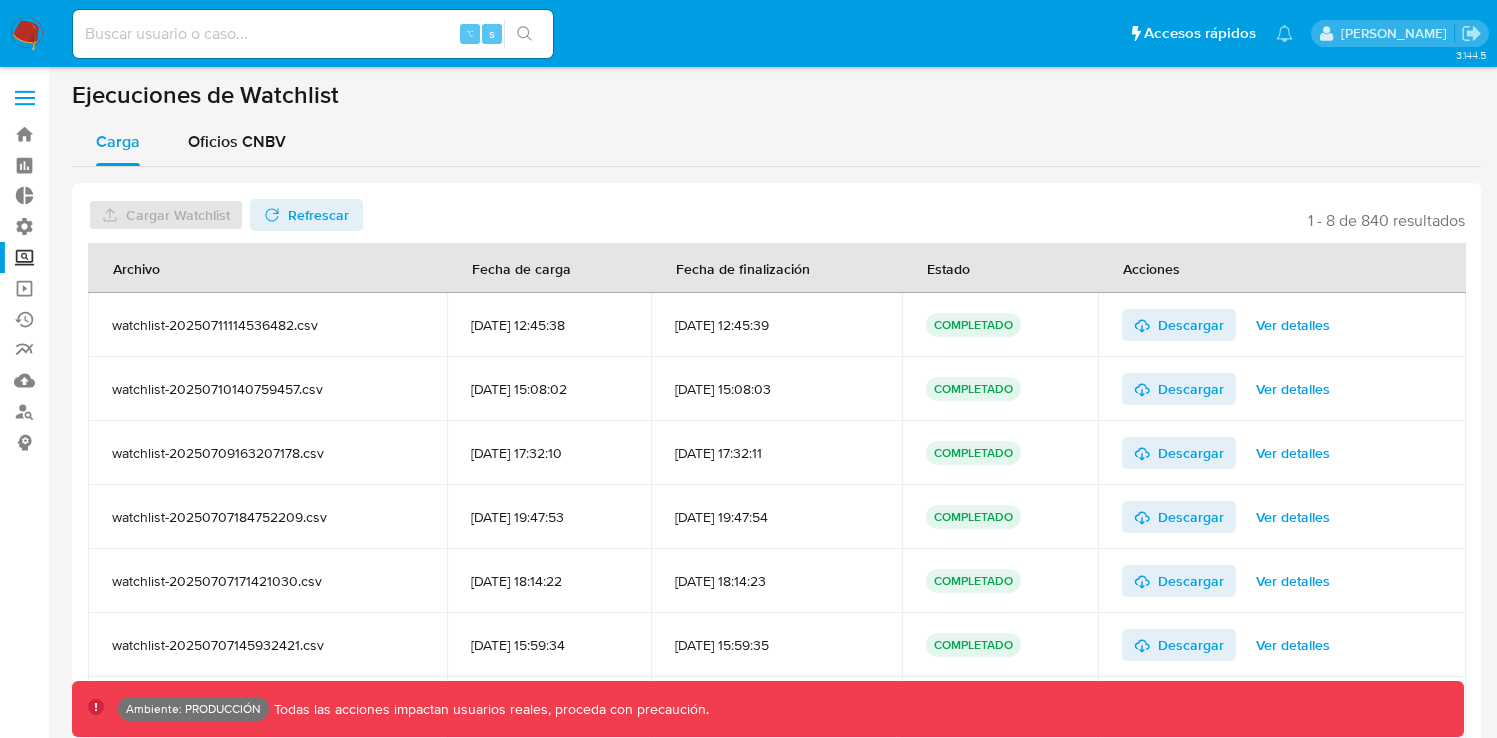 click at bounding box center (25, 91) 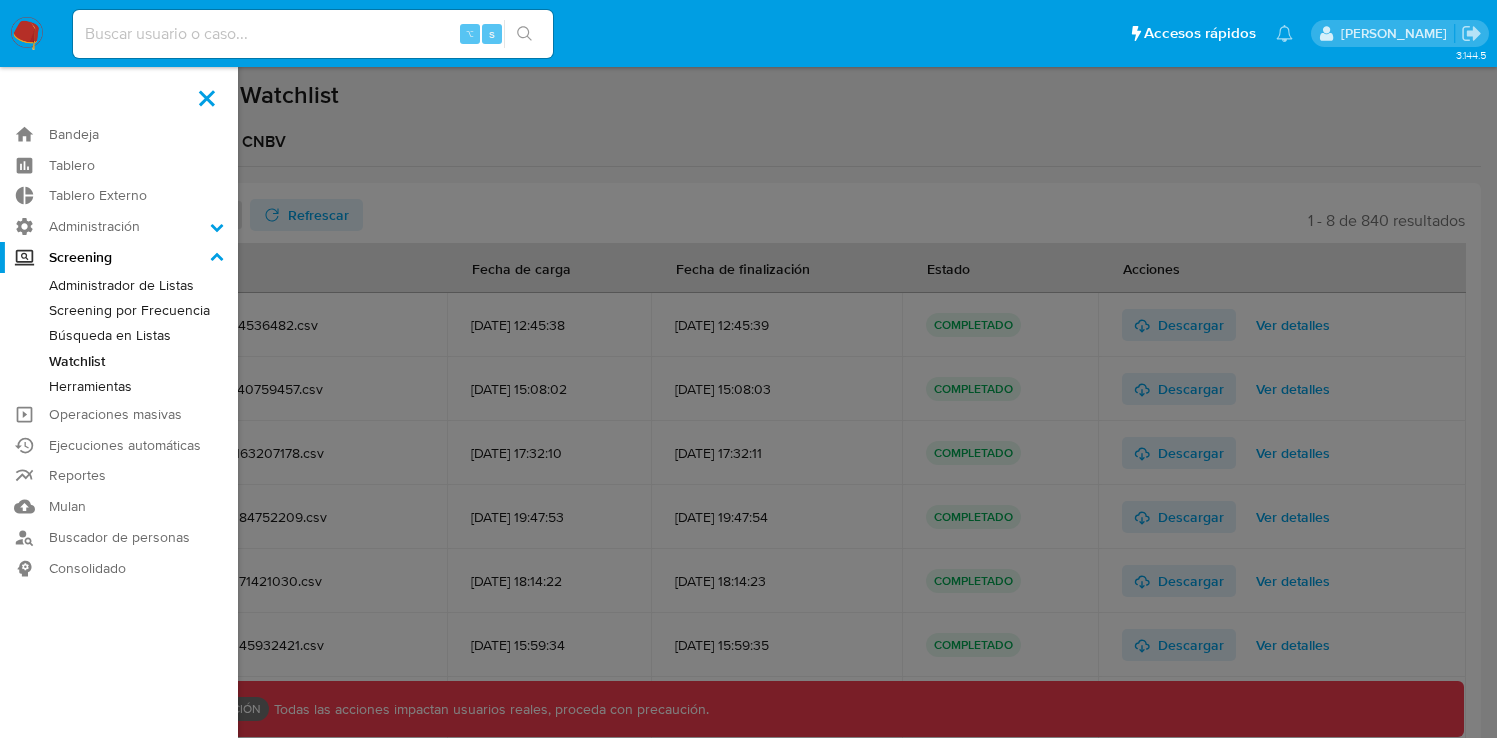 click on "Búsqueda en Listas" at bounding box center (119, 335) 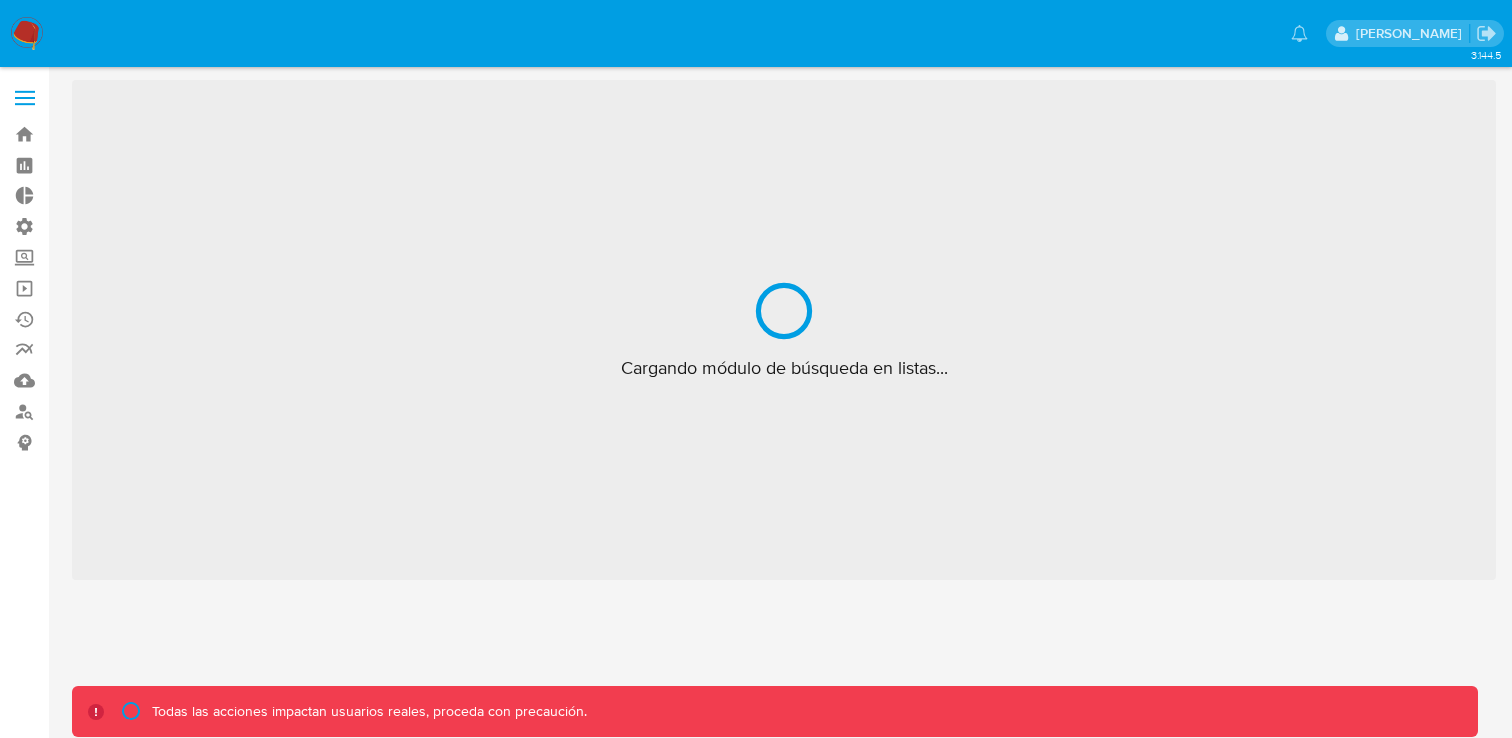 scroll, scrollTop: 0, scrollLeft: 0, axis: both 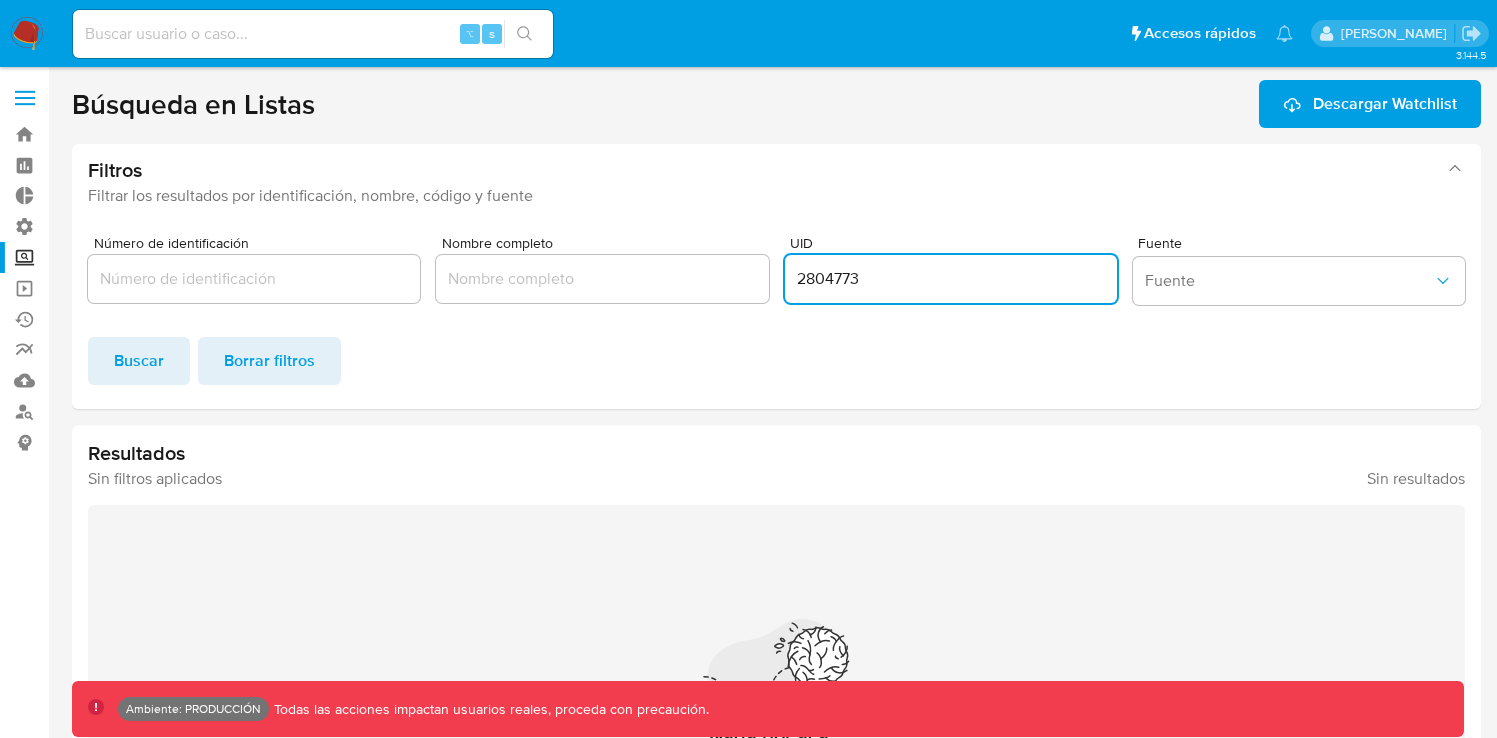 click on "2804773" at bounding box center [951, 279] 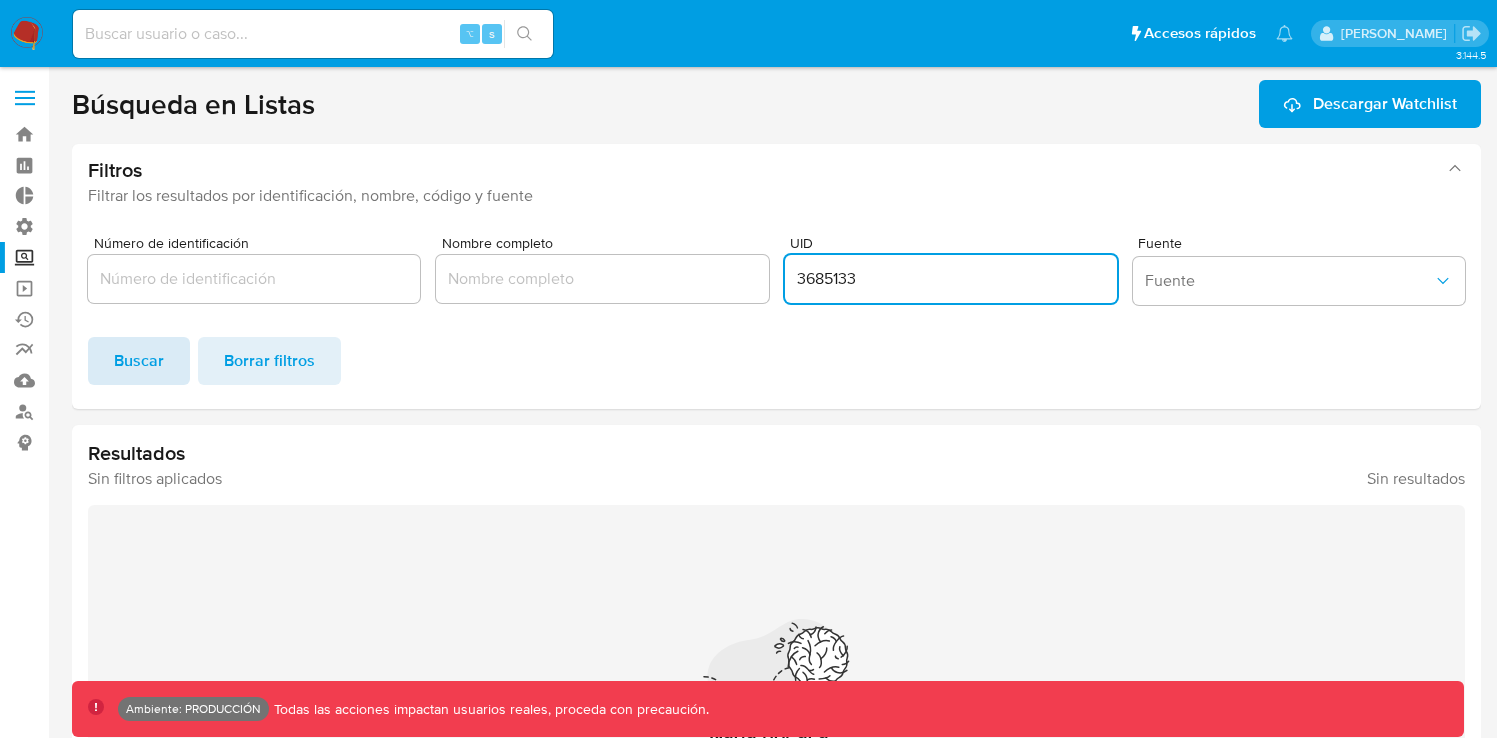 type on "3685133" 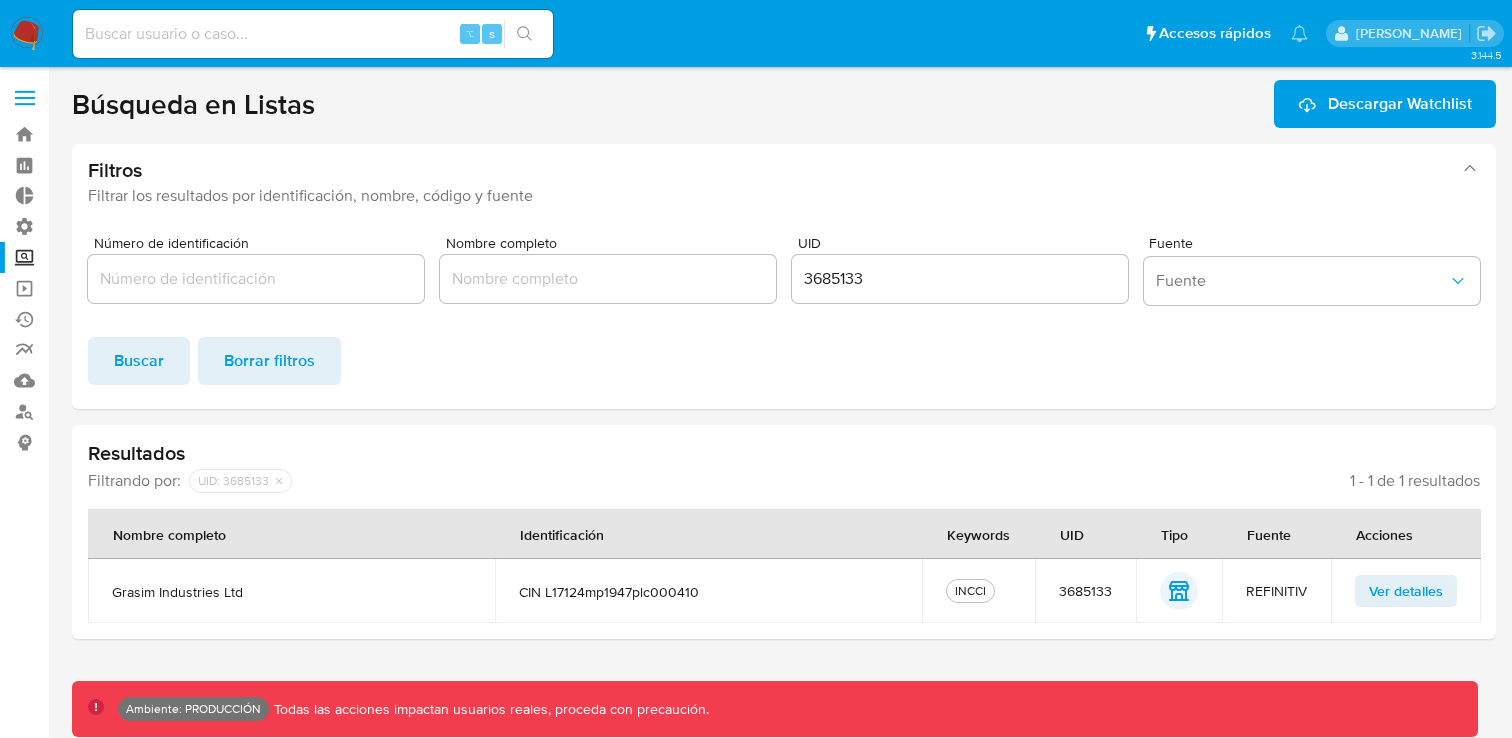 click on "Ver detalles" at bounding box center [1406, 591] 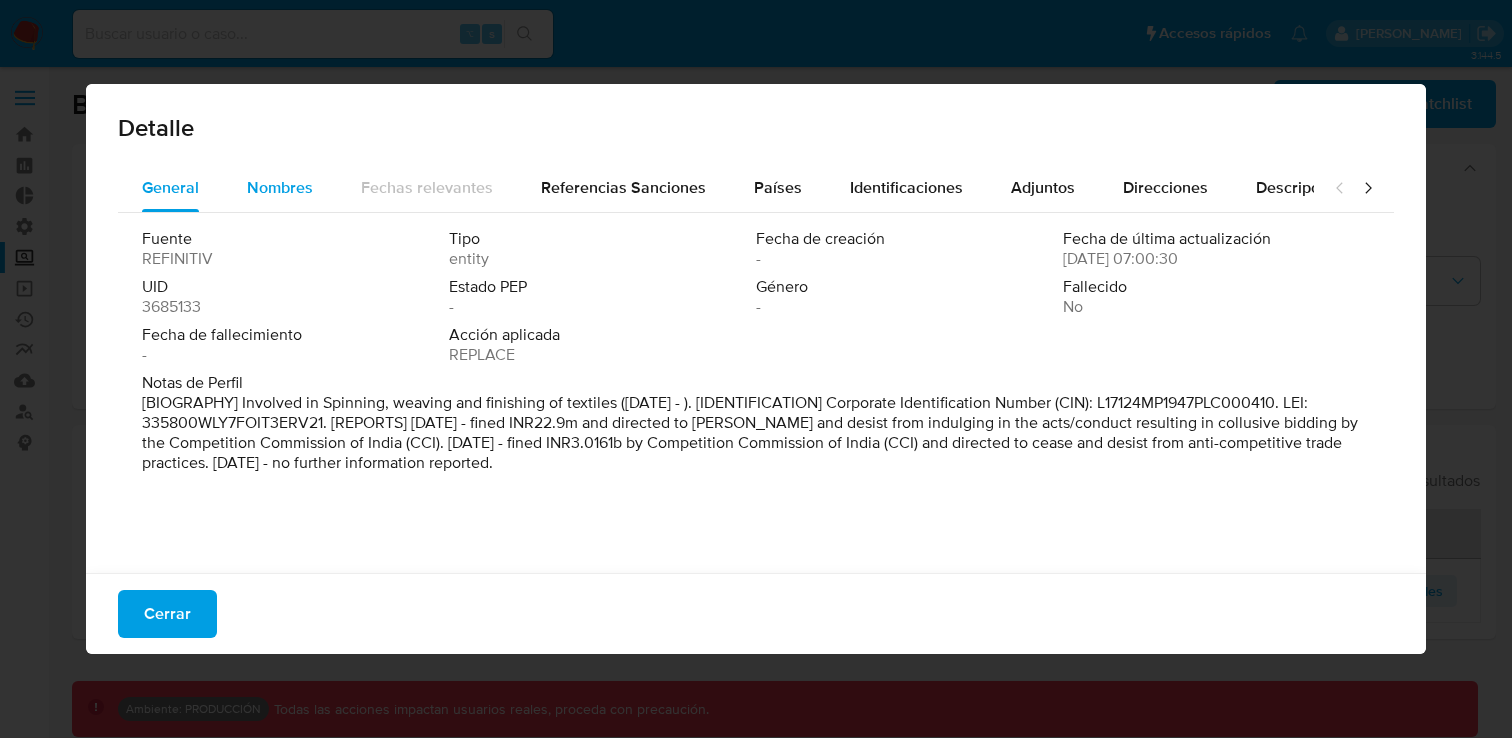 click on "Nombres" at bounding box center (280, 187) 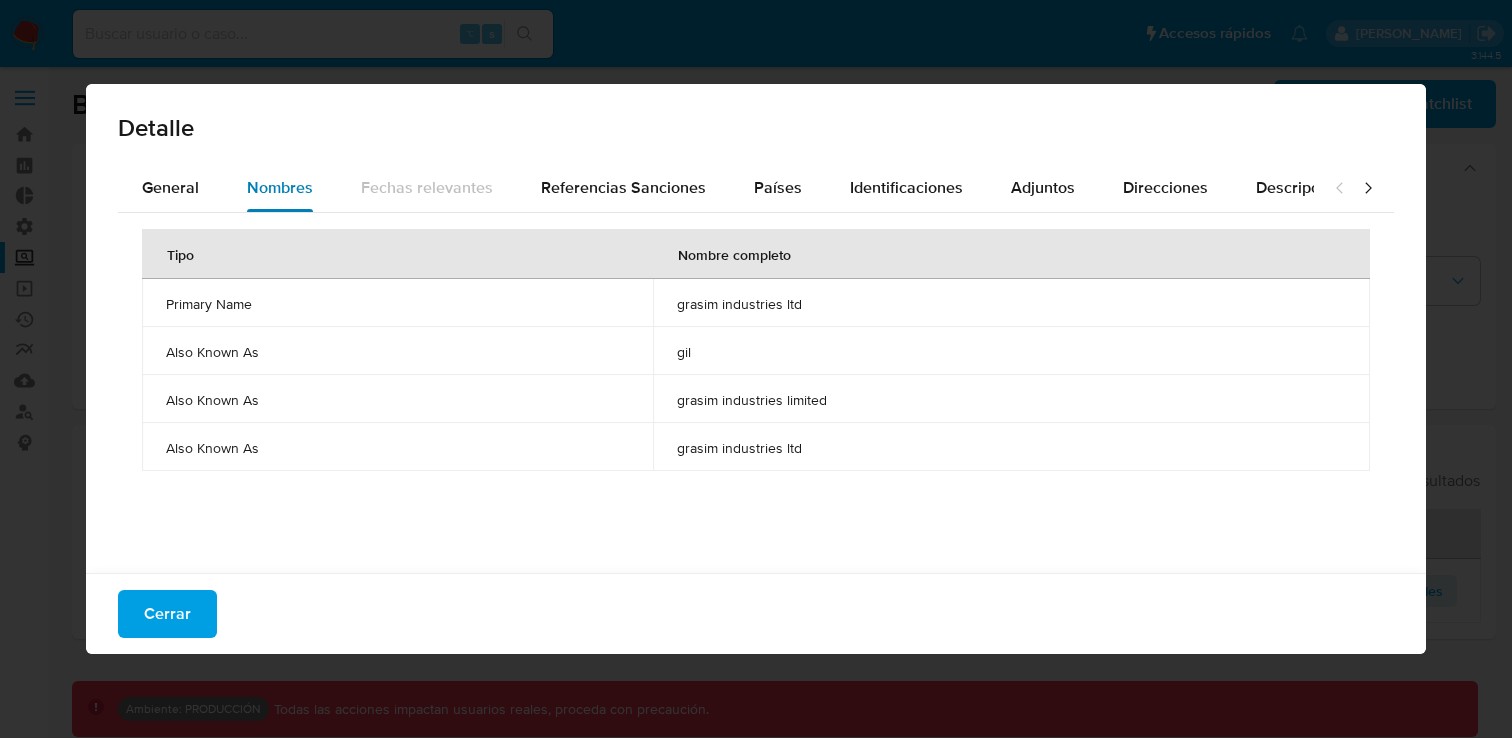 type 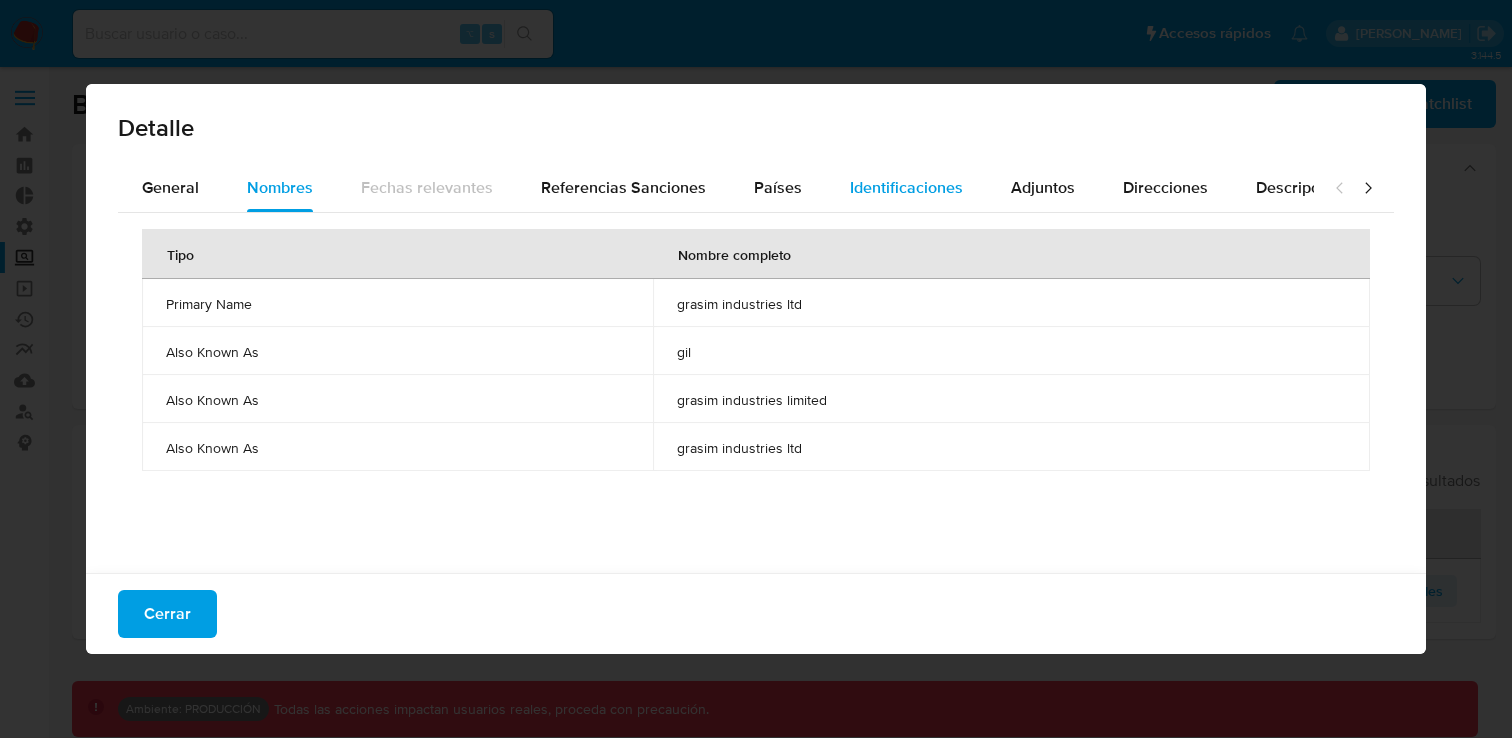 click on "Identificaciones" at bounding box center (906, 187) 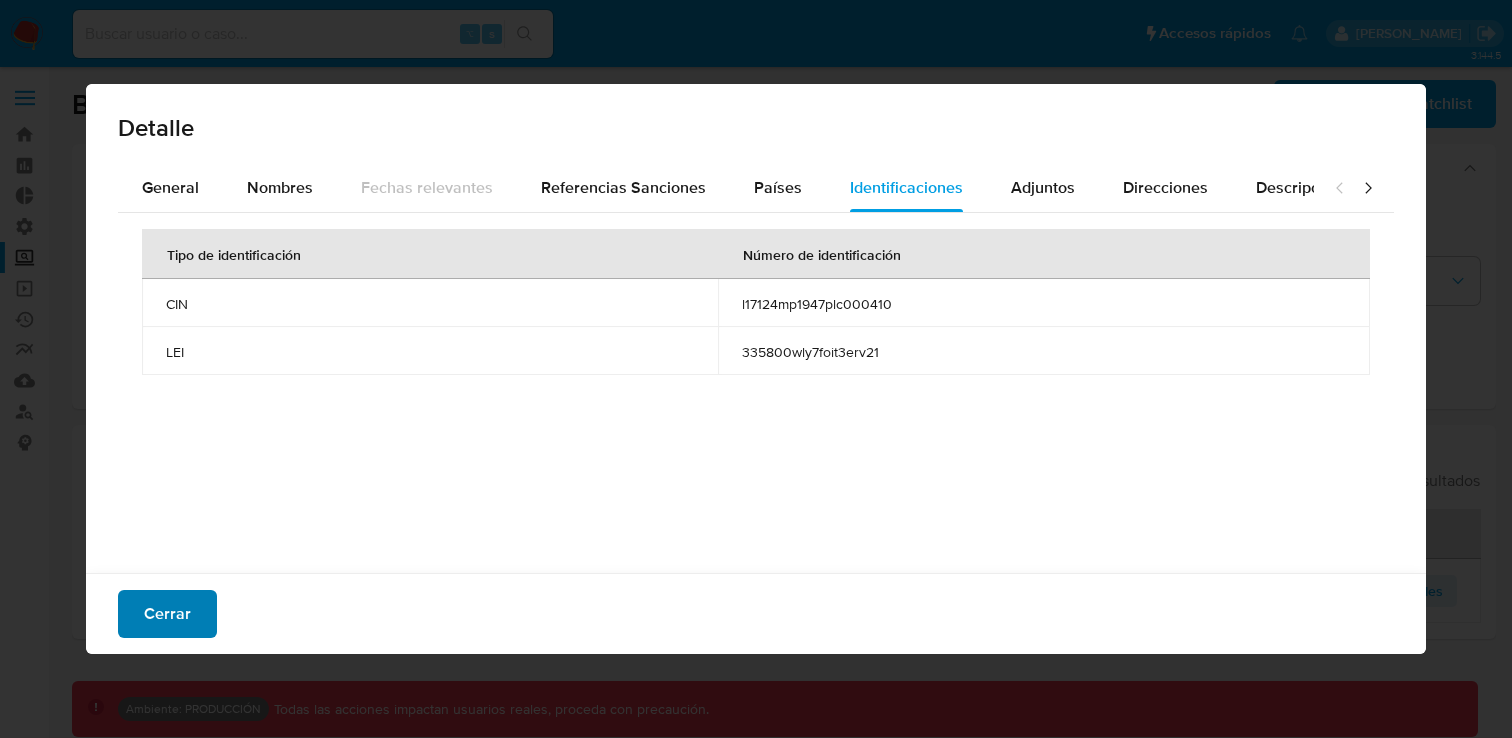 click on "Cerrar" at bounding box center [167, 614] 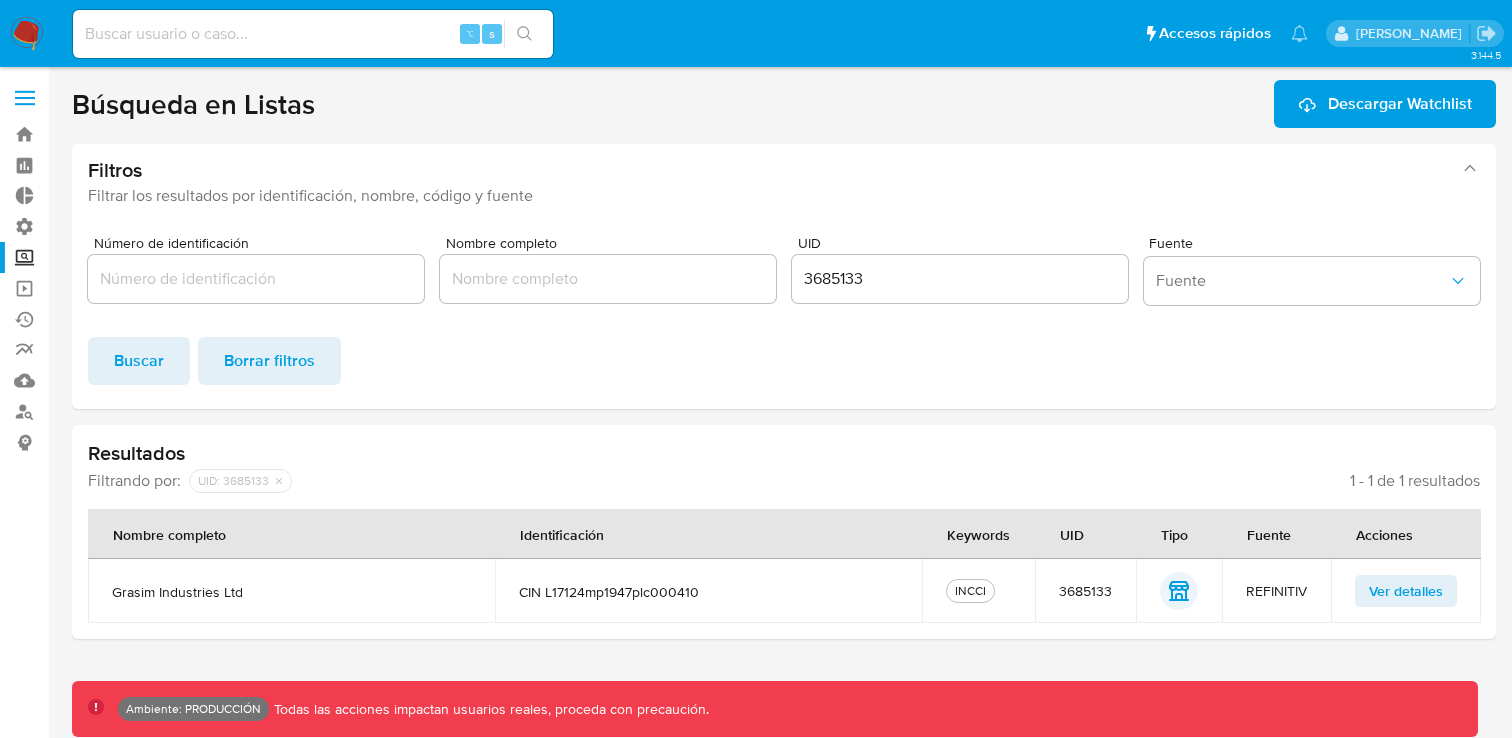 click at bounding box center (25, 98) 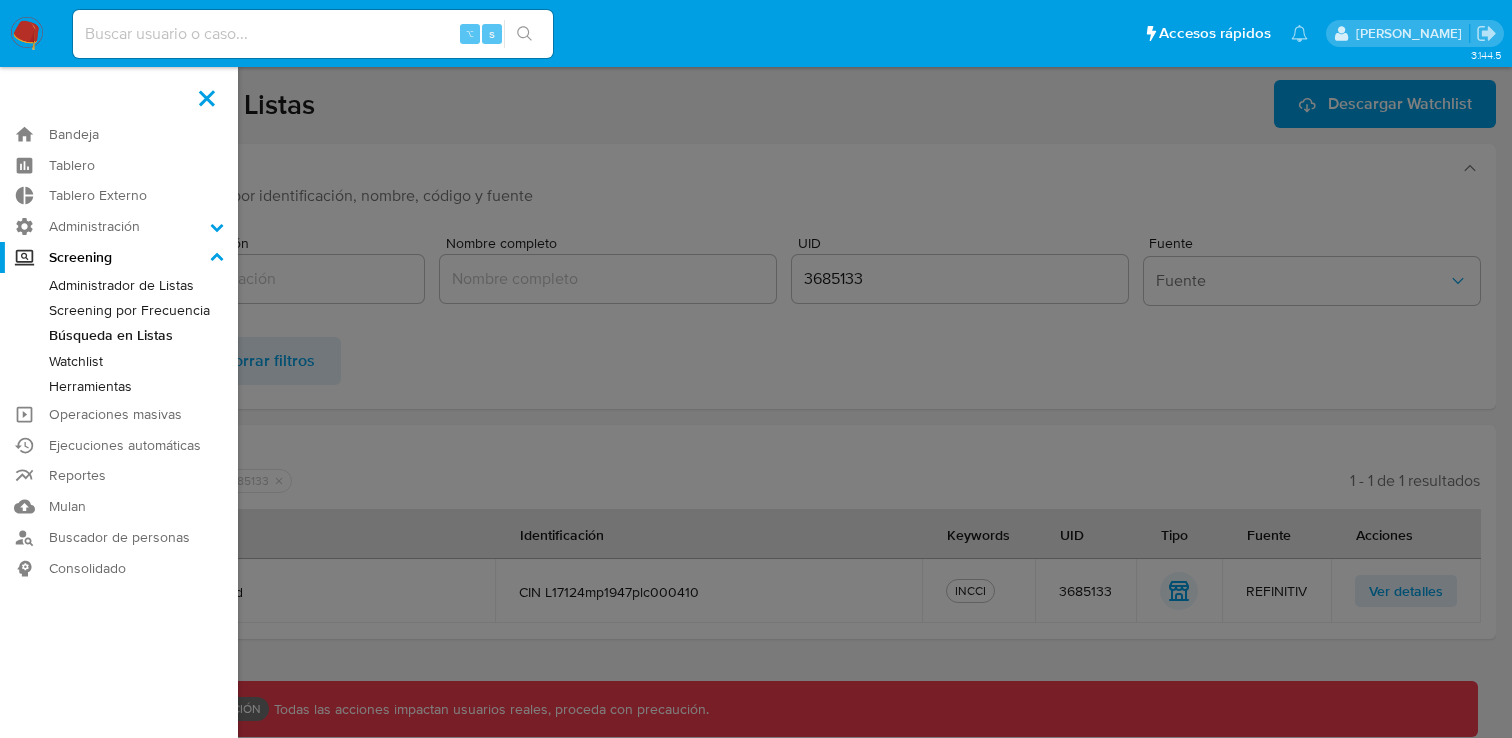 click on "Herramientas" at bounding box center (119, 386) 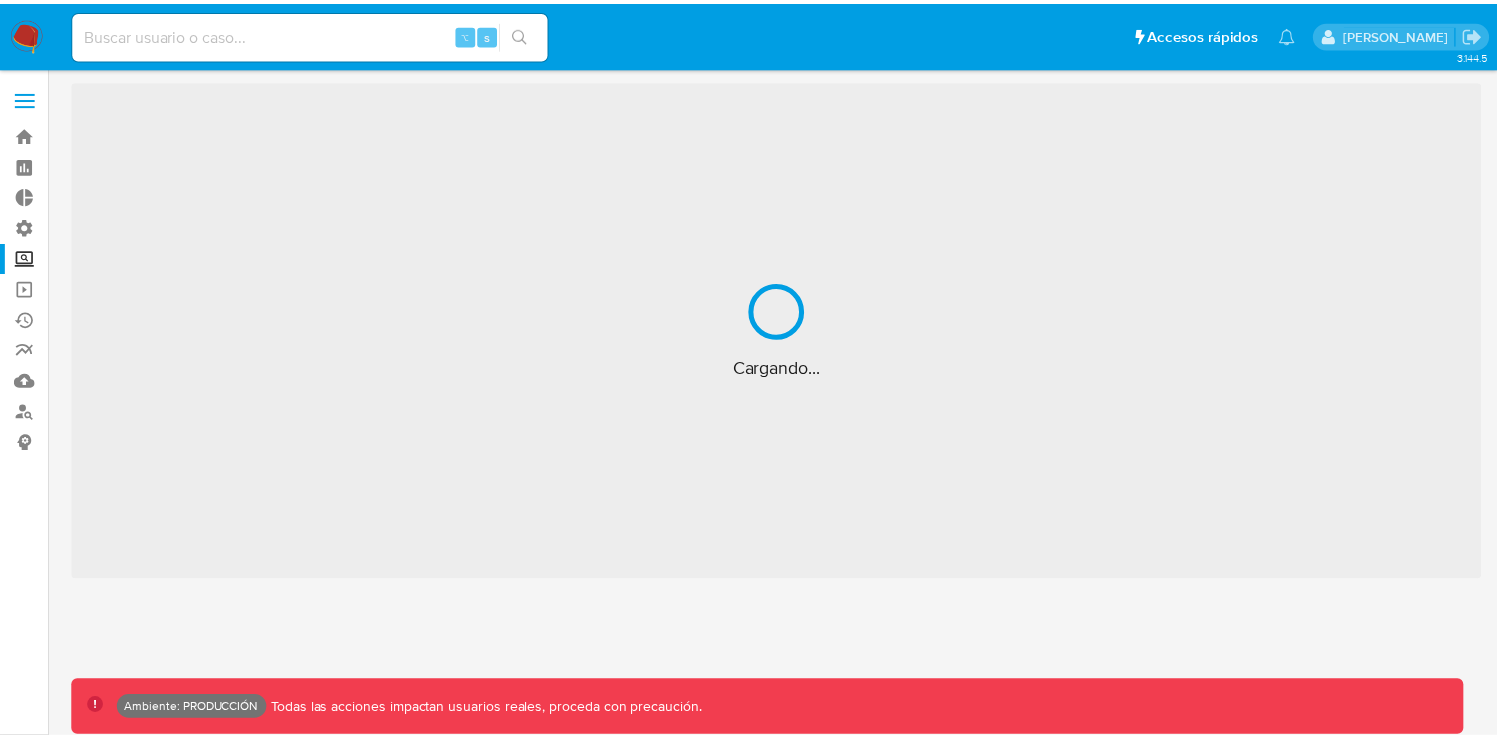 scroll, scrollTop: 0, scrollLeft: 0, axis: both 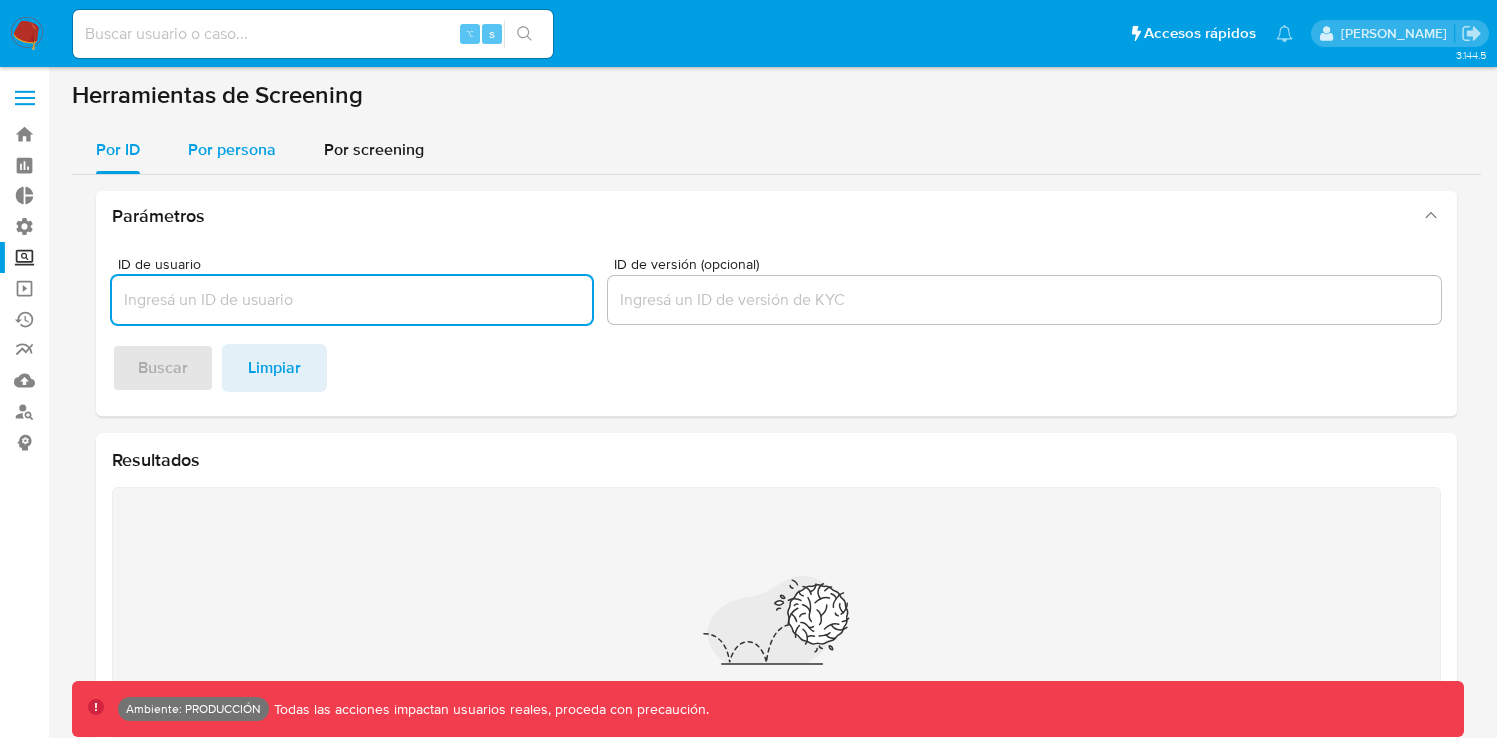 click on "Por persona" at bounding box center [232, 149] 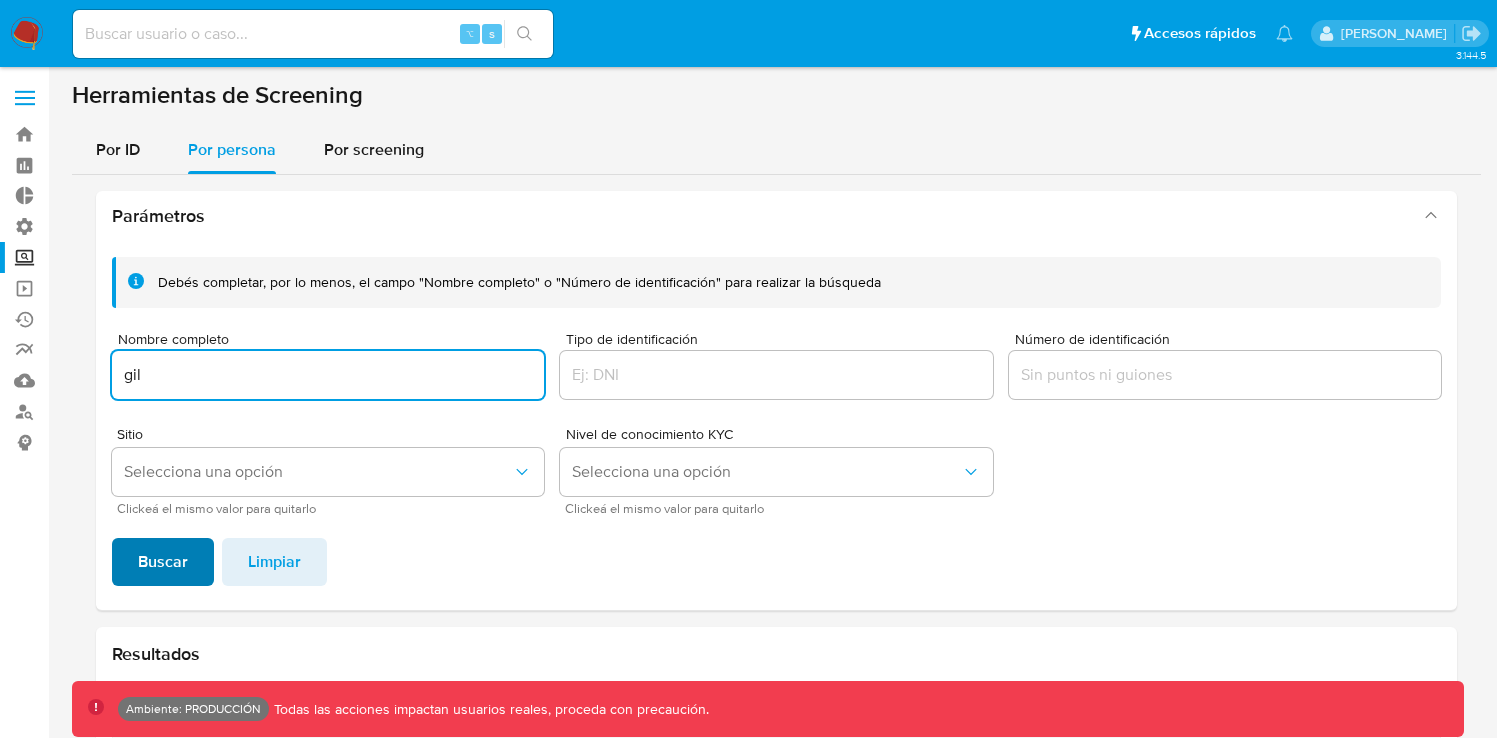 type on "gil" 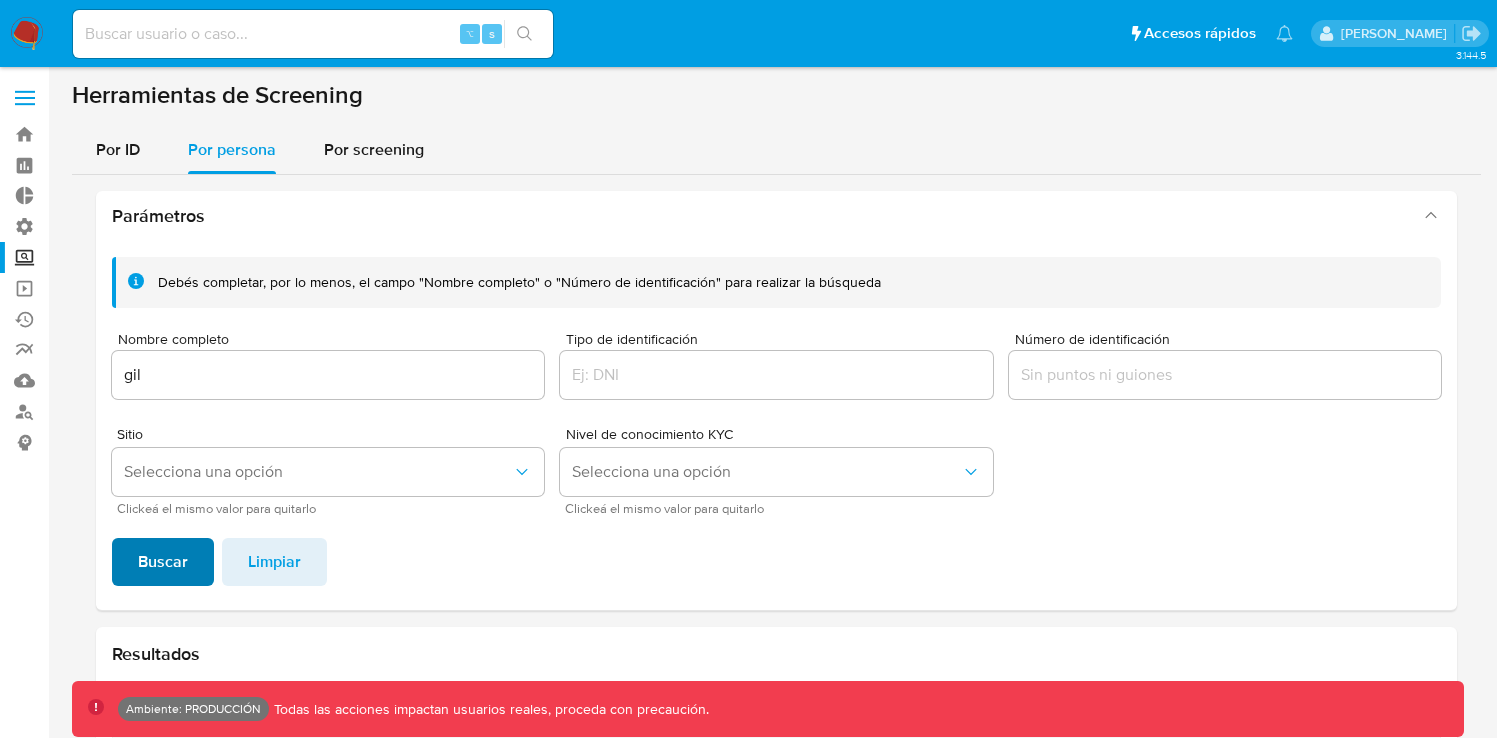 click on "Buscar" at bounding box center (163, 562) 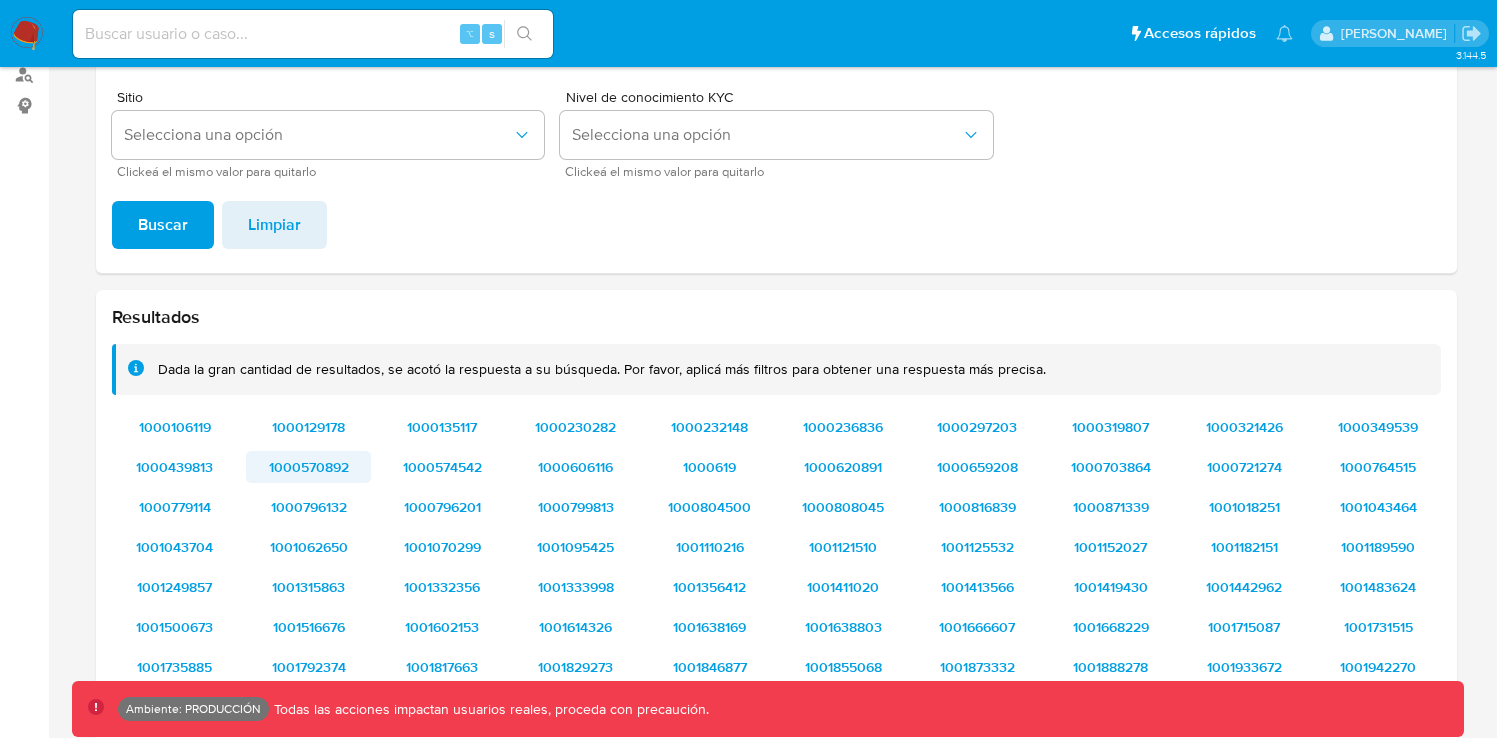 click on "1000570892" at bounding box center (309, 467) 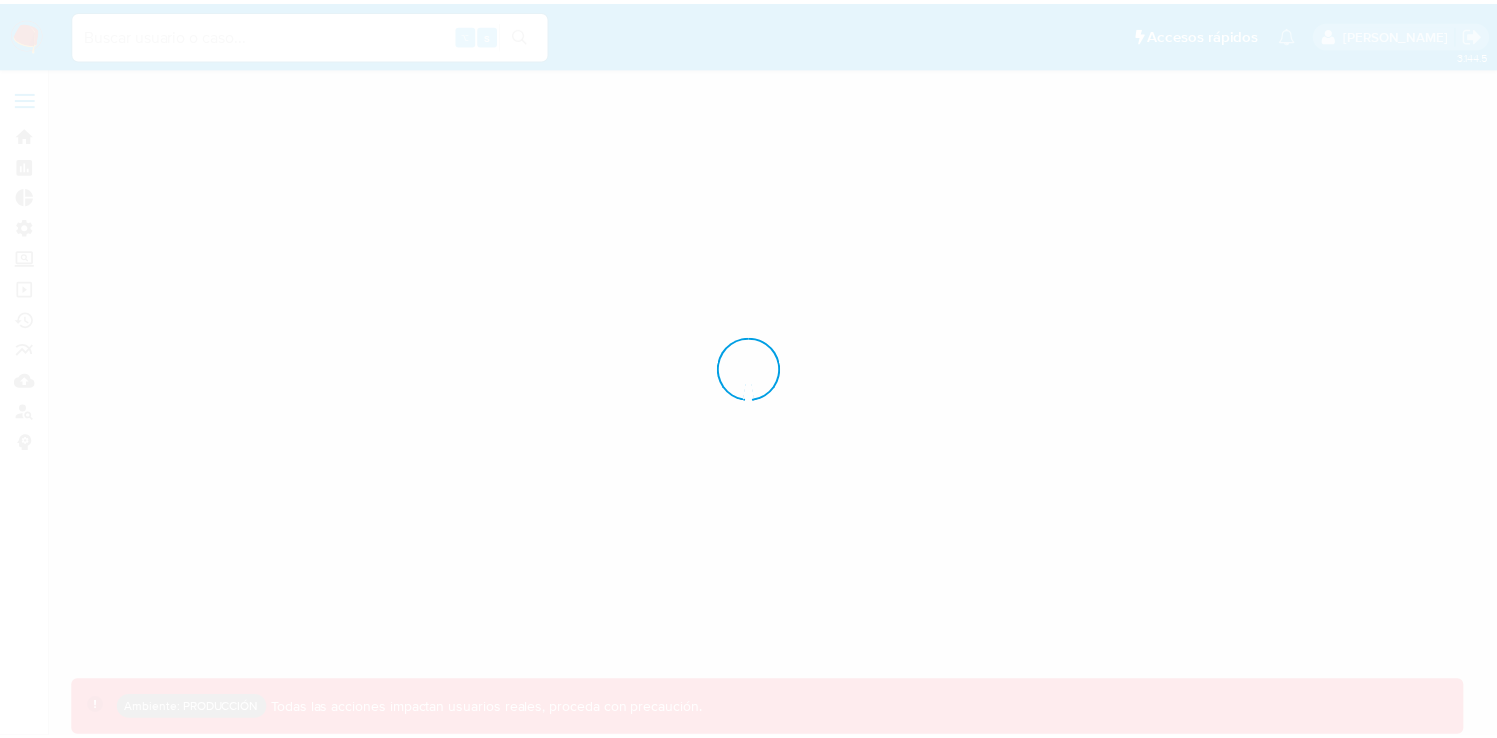 scroll, scrollTop: 0, scrollLeft: 0, axis: both 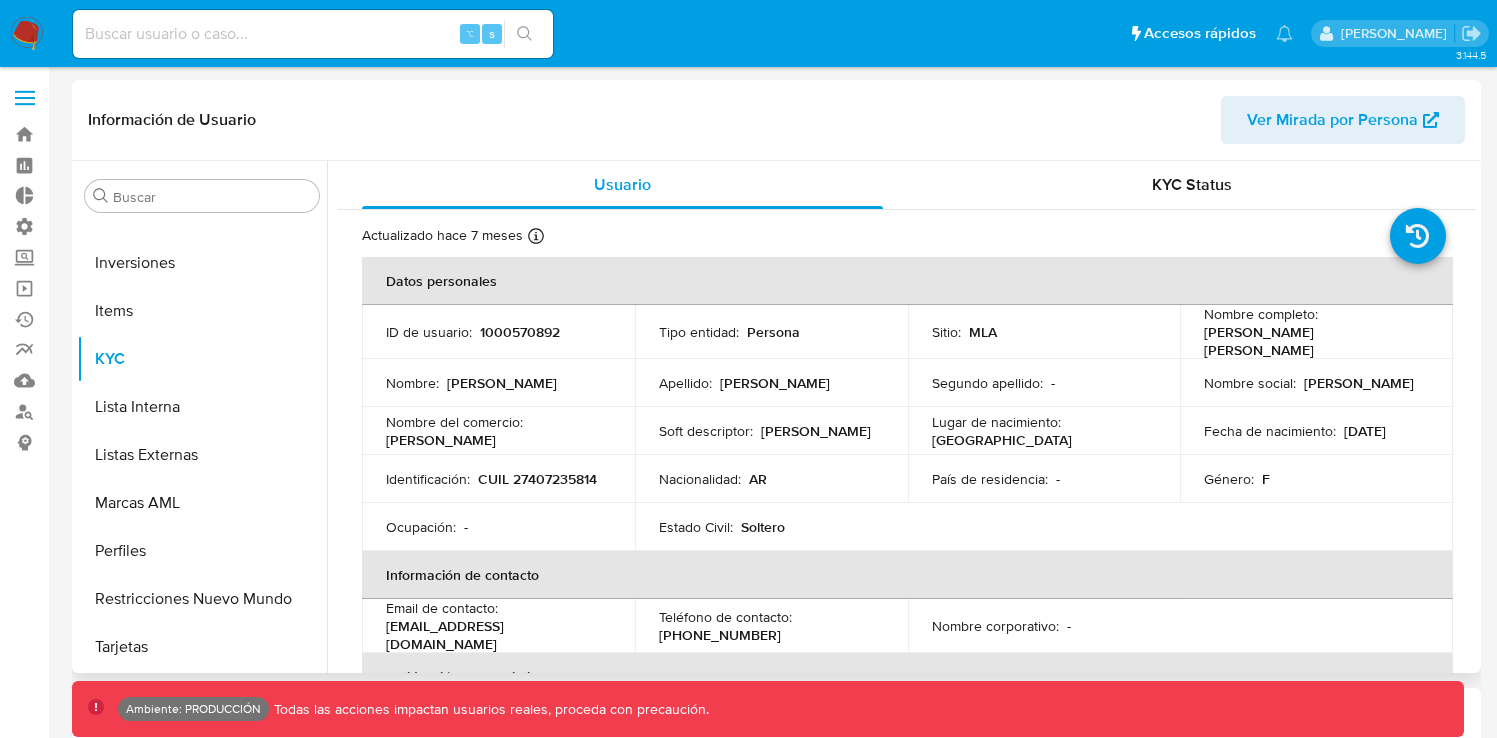 select on "10" 